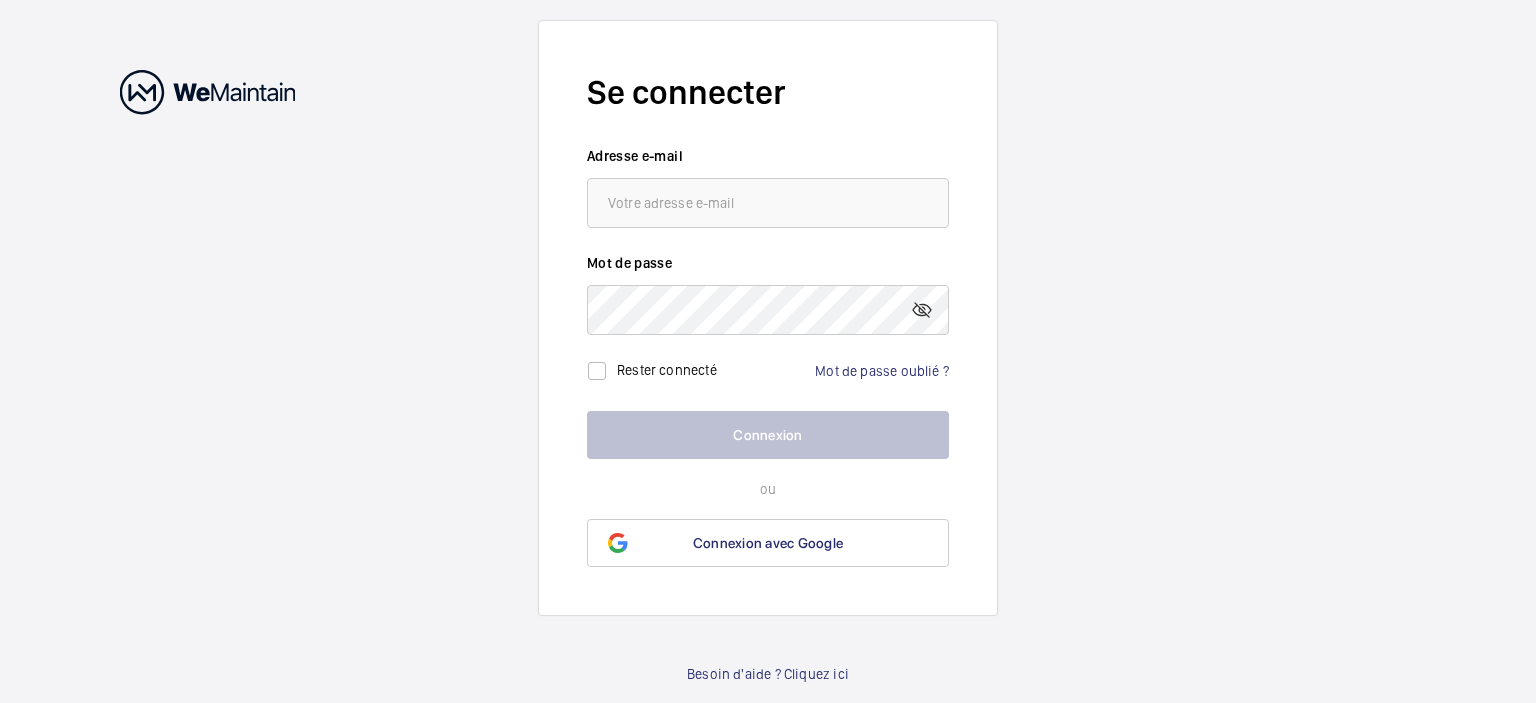 scroll, scrollTop: 0, scrollLeft: 0, axis: both 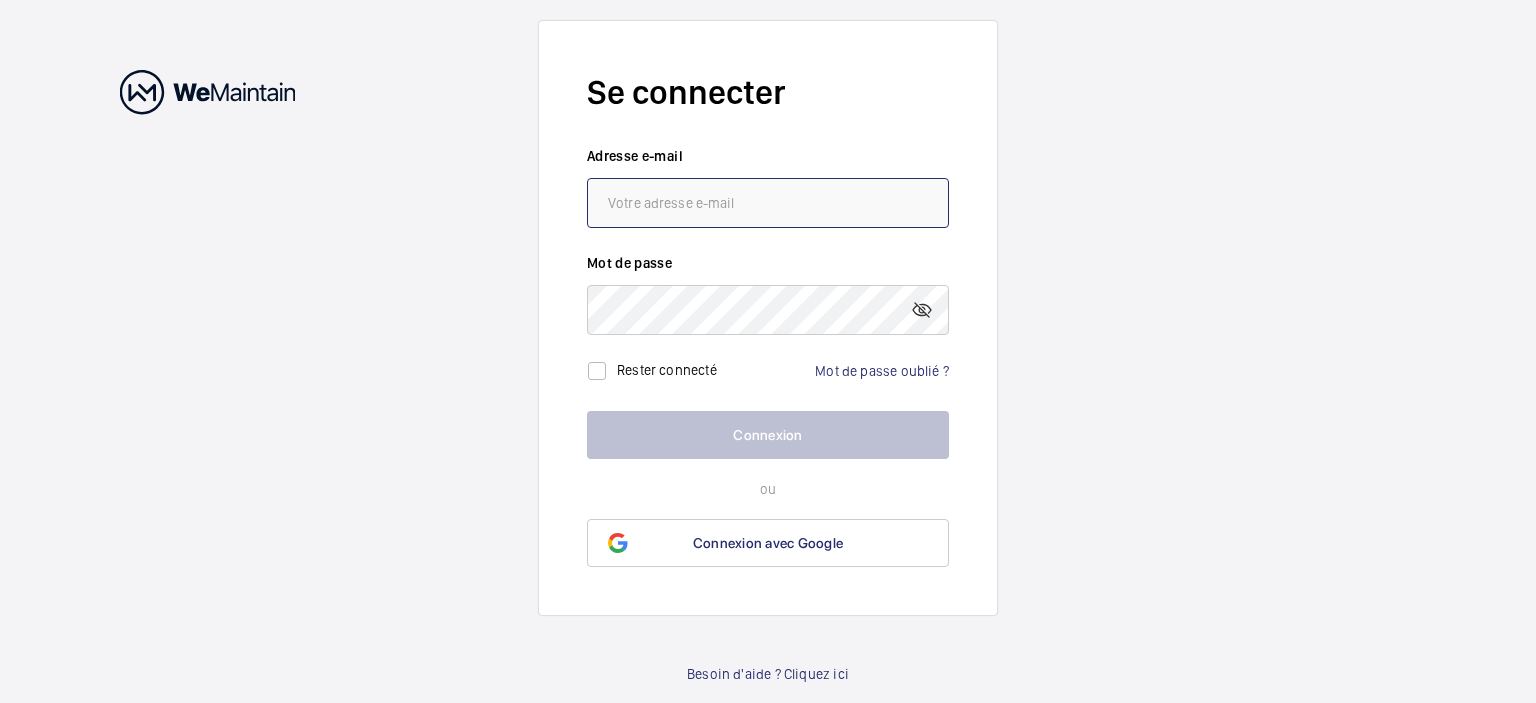paste on "[EMAIL]" 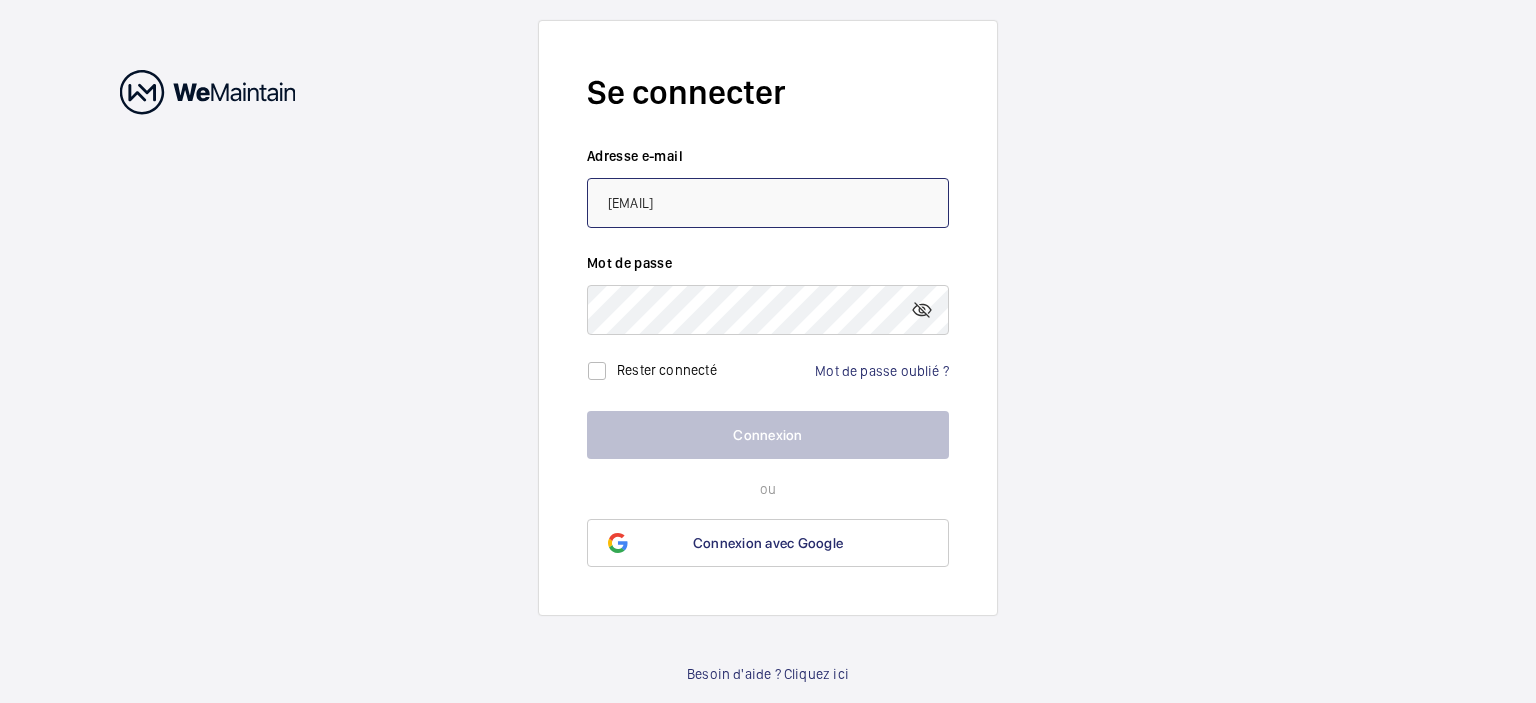 type on "[EMAIL]" 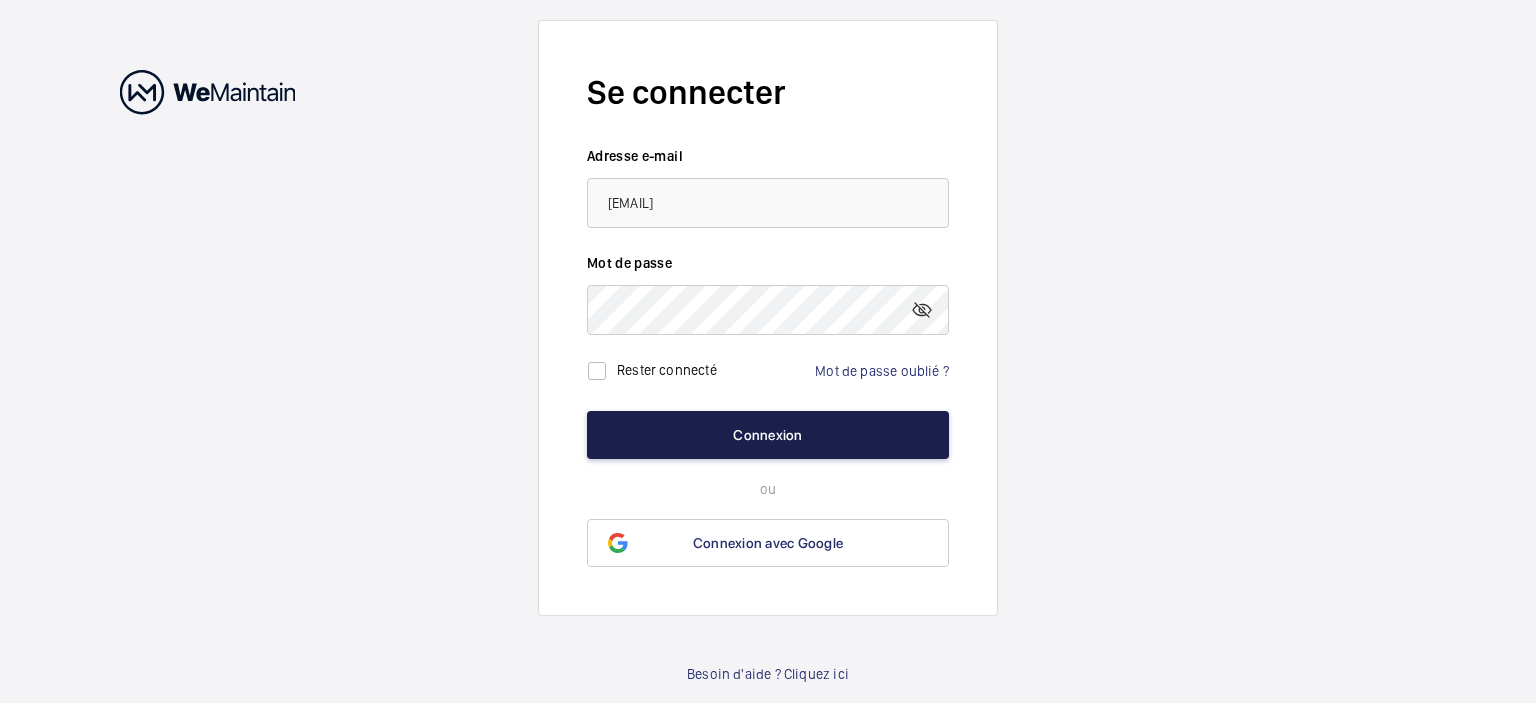 click on "Connexion" 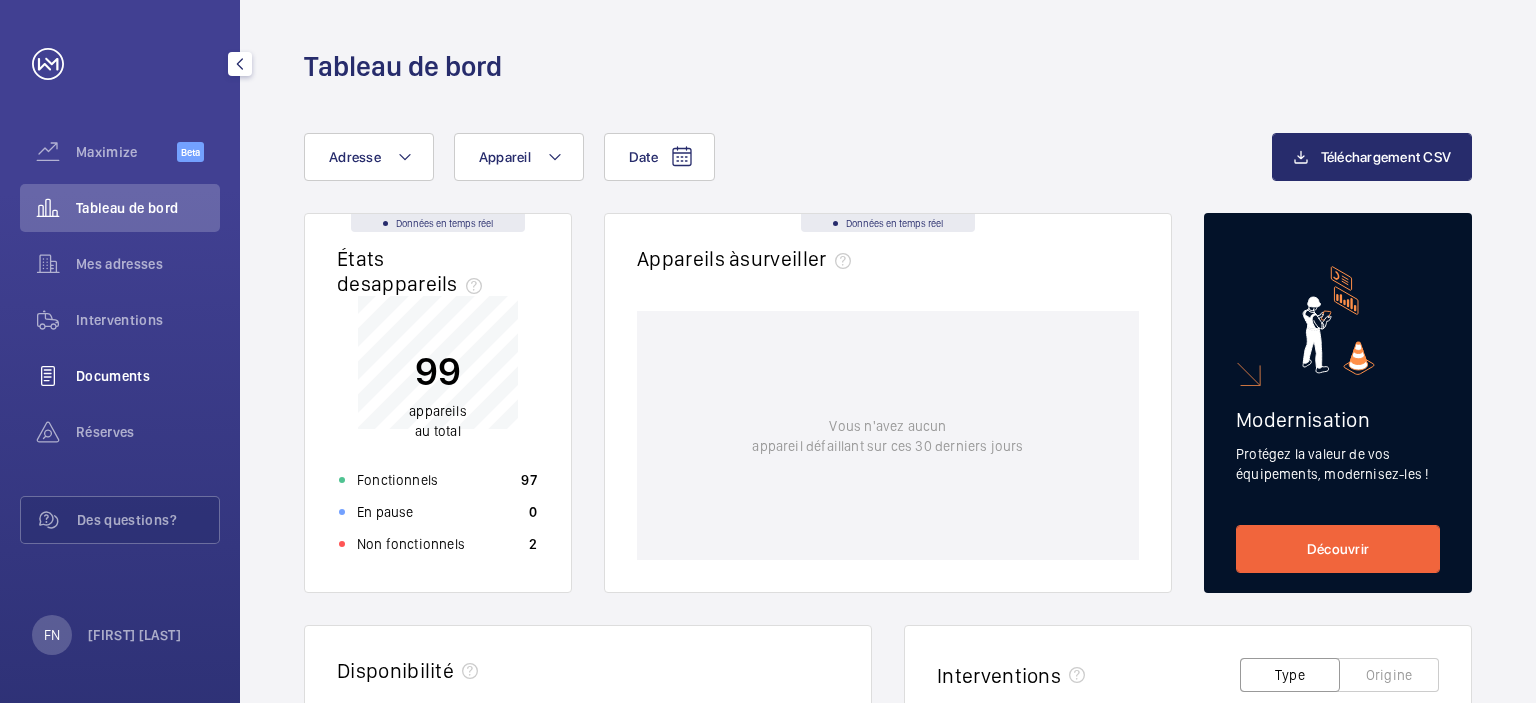 click on "Documents" 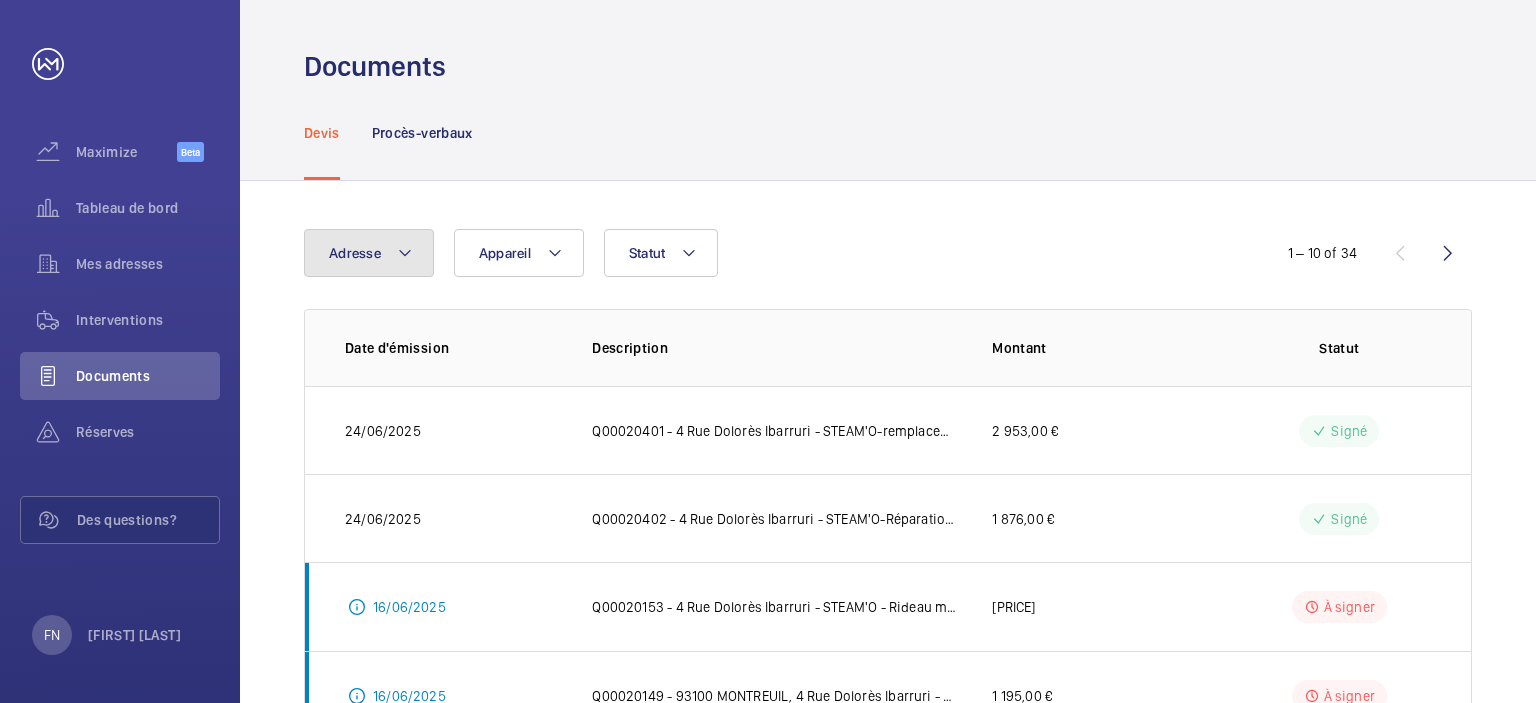 click on "Adresse" 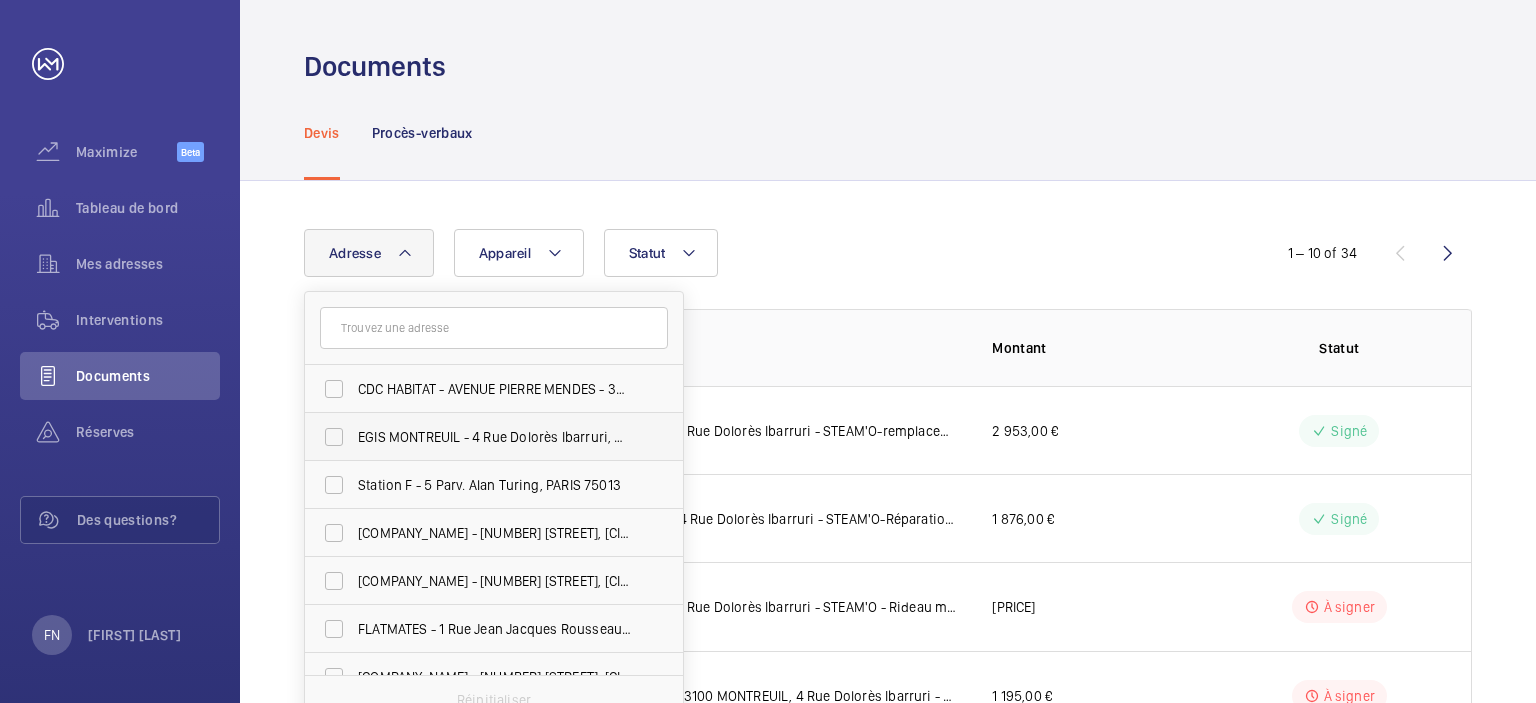 click on "EGIS MONTREUIL - 4 Rue Dolorès Ibarruri, MONTREUIL 93100" at bounding box center (495, 437) 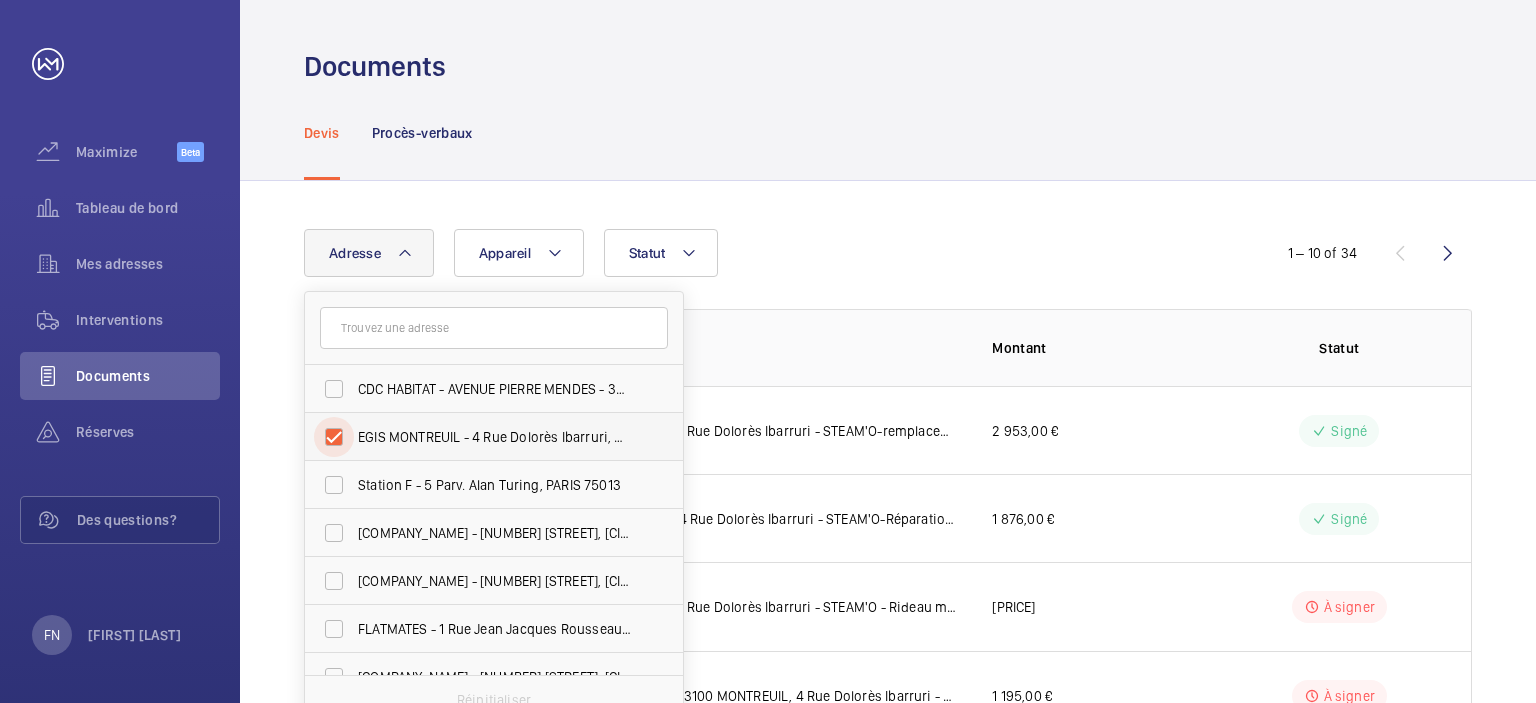 checkbox on "true" 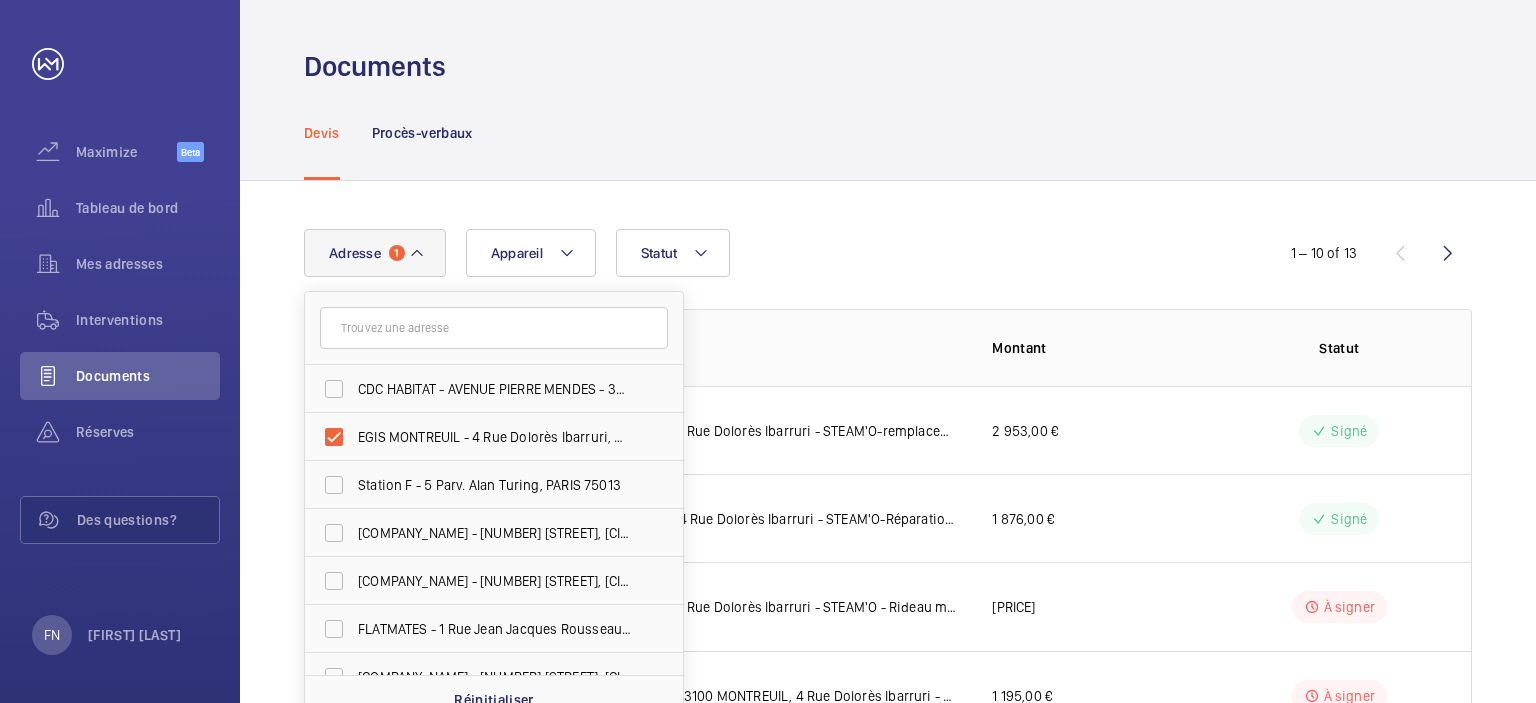 click on "Adresse 1 [COMPANY_NAME] - [STREET], [CITY] [POSTAL_CODE] [COMPANY_NAME] - [NUMBER] [STREET], [CITY] [POSTAL_CODE] [COMPANY_NAME] - [NUMBER] [STREET], [CITY] [POSTAL_CODE] [COMPANY_NAME] - [NUMBER] [STREET], [CITY] [POSTAL_CODE] [COMPANY_NAME] - [NUMBER] [STREET], [CITY] [POSTAL_CODE] [COMPANY_NAME] - [NUMBER] [STREET], [CITY] [POSTAL_CODE]  Réinitialiser   Appareil Statut" 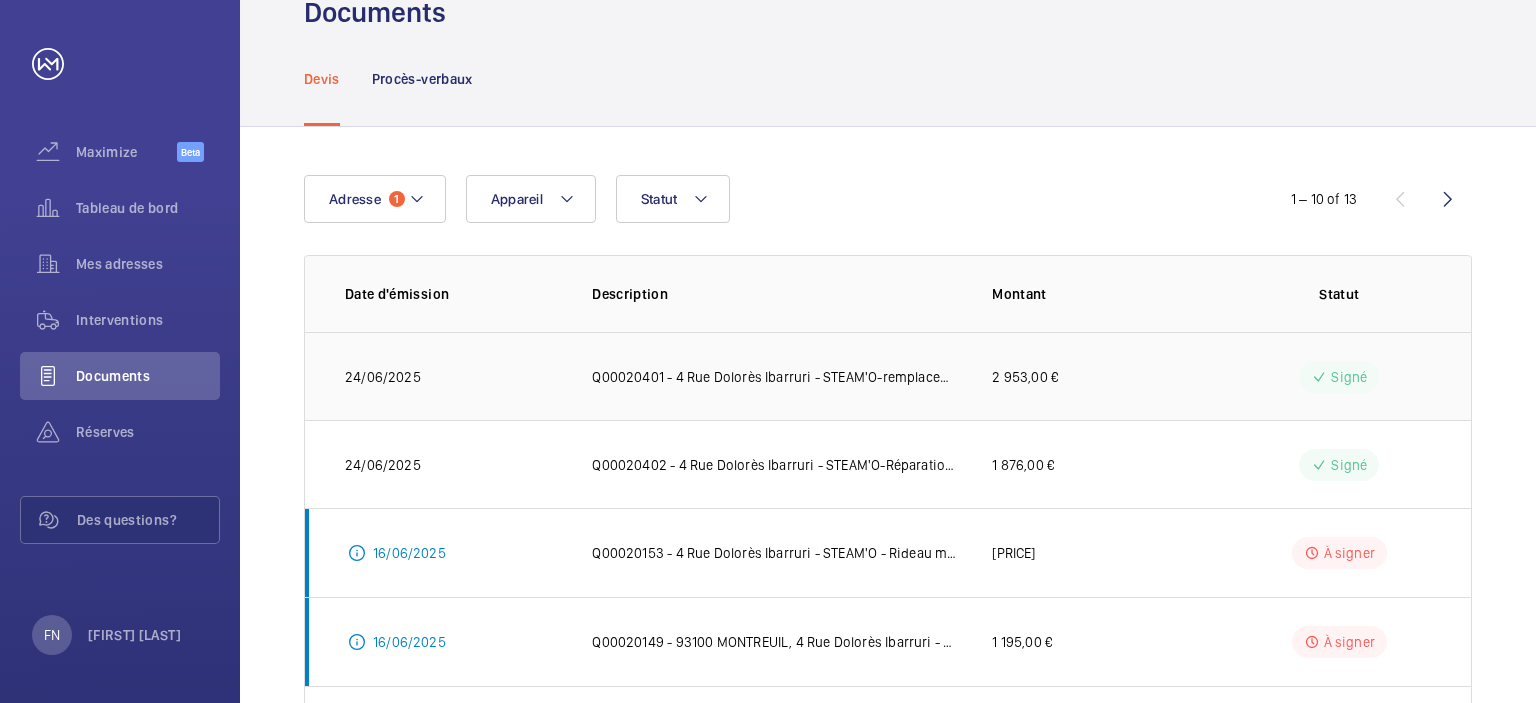 scroll, scrollTop: 100, scrollLeft: 0, axis: vertical 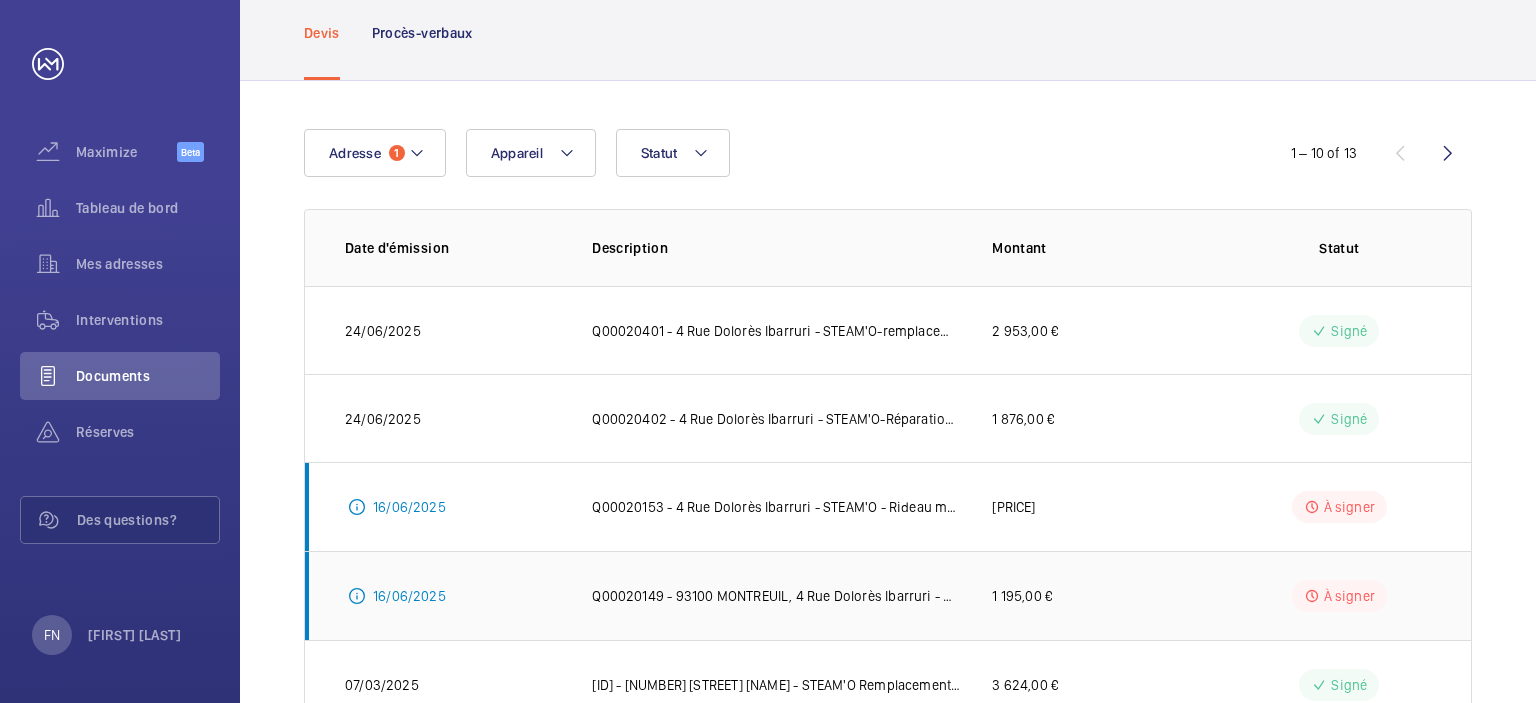 click on "Q00020149 - 93100 MONTREUIL, 4 Rue Dolorès Ibarruri - STEAM'O - Rideau souple Rapide  23041473" 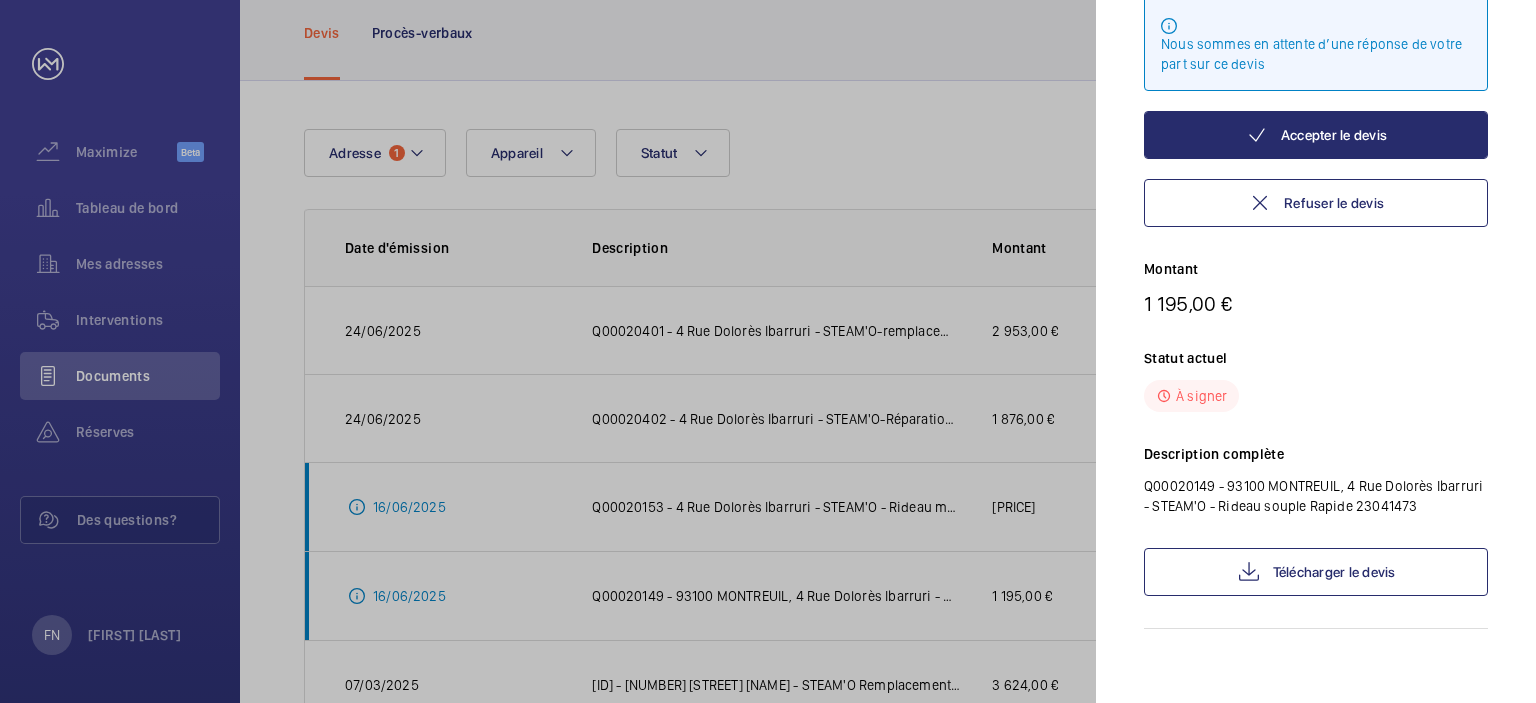 scroll, scrollTop: 182, scrollLeft: 0, axis: vertical 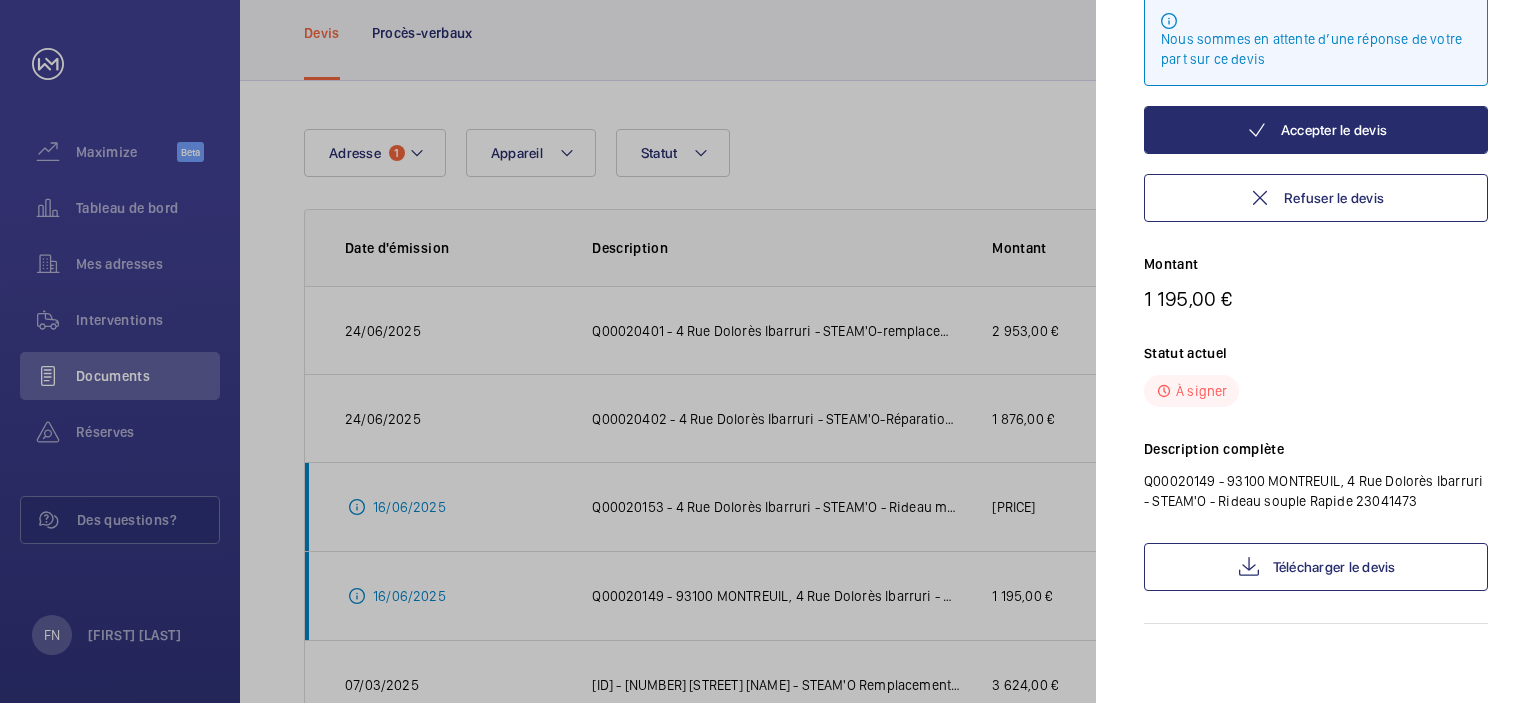 click 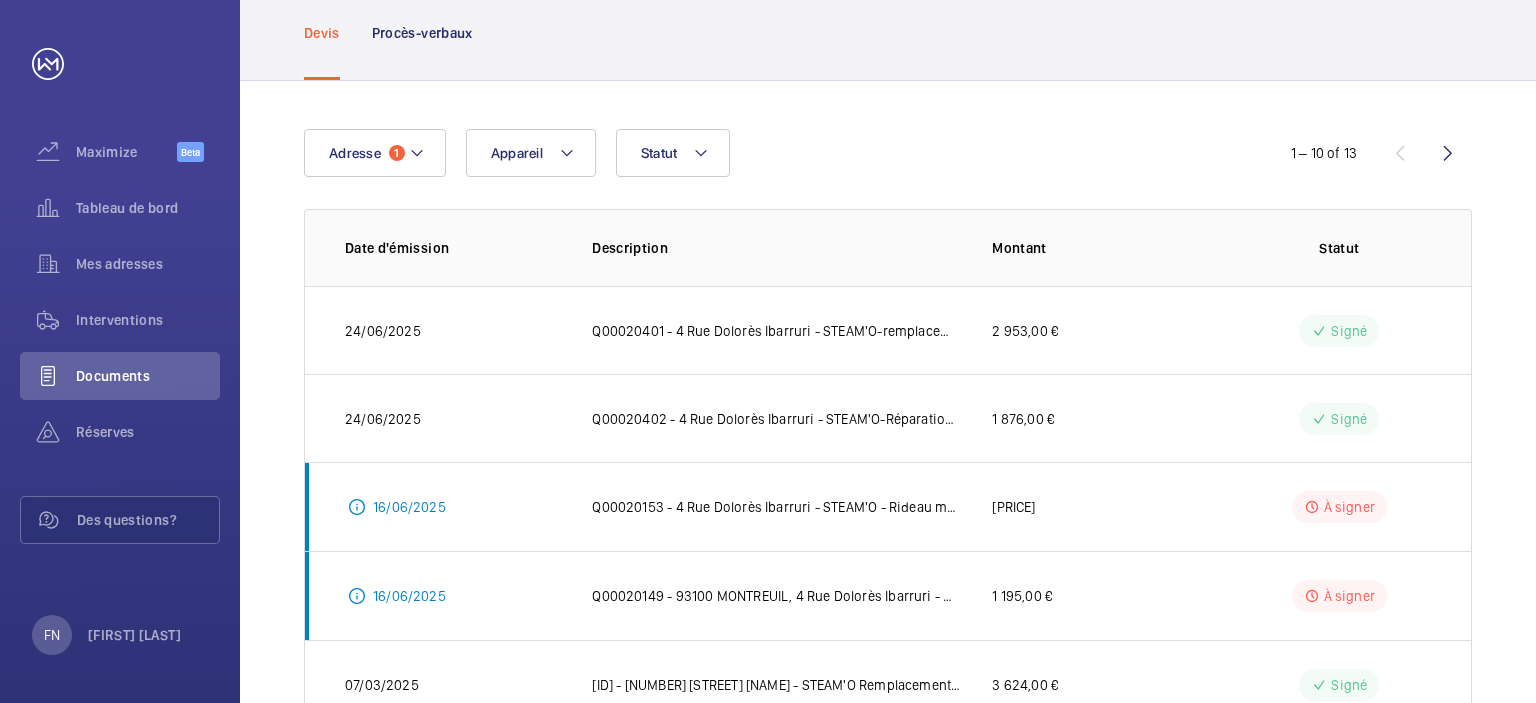 scroll, scrollTop: 0, scrollLeft: 0, axis: both 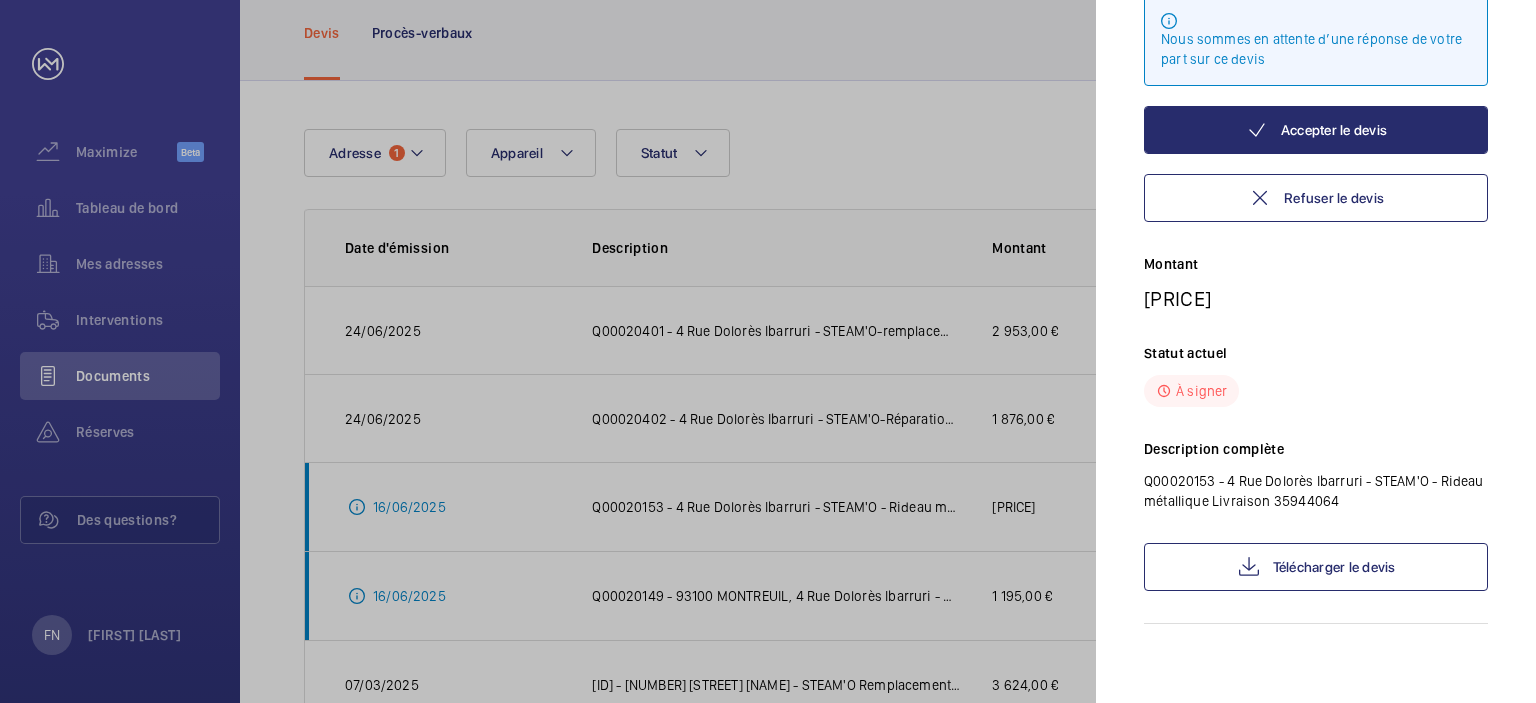 click 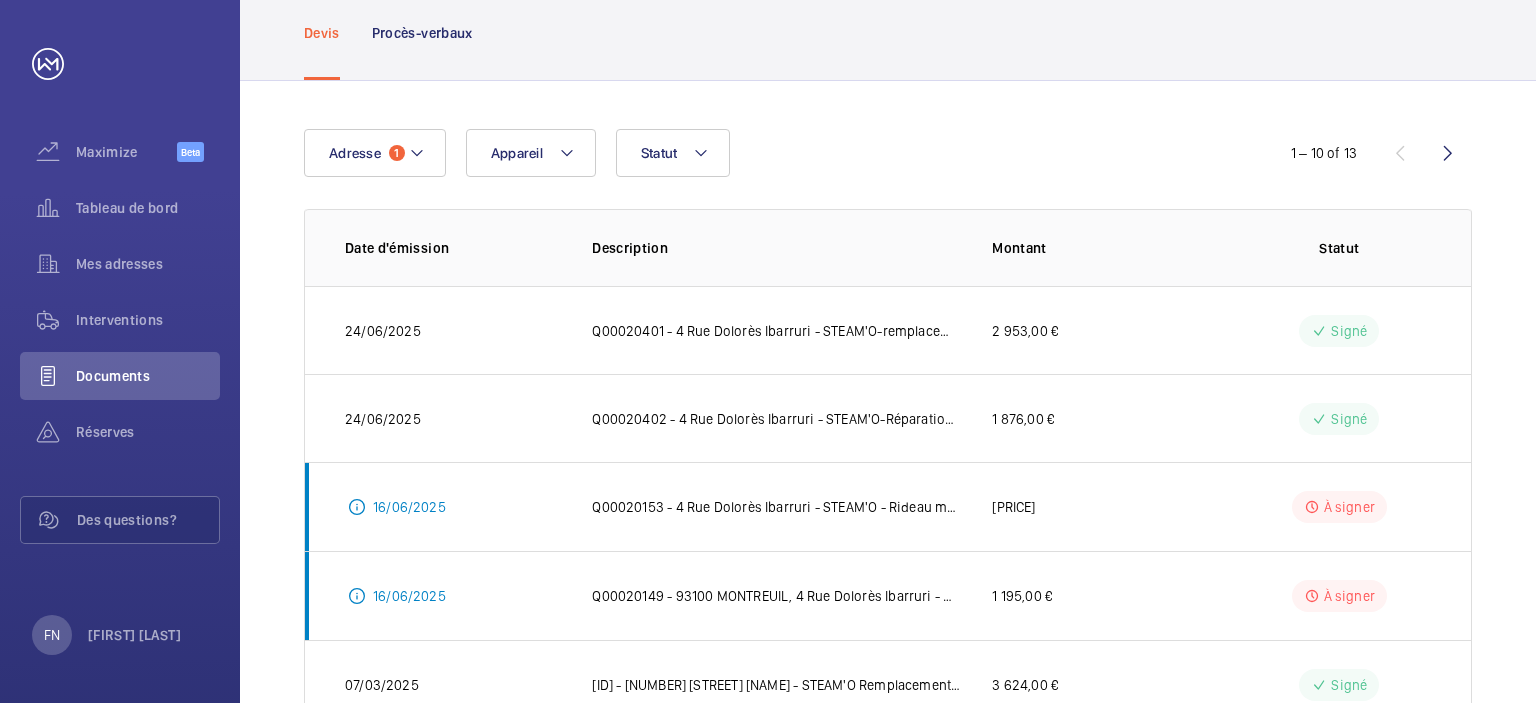 click 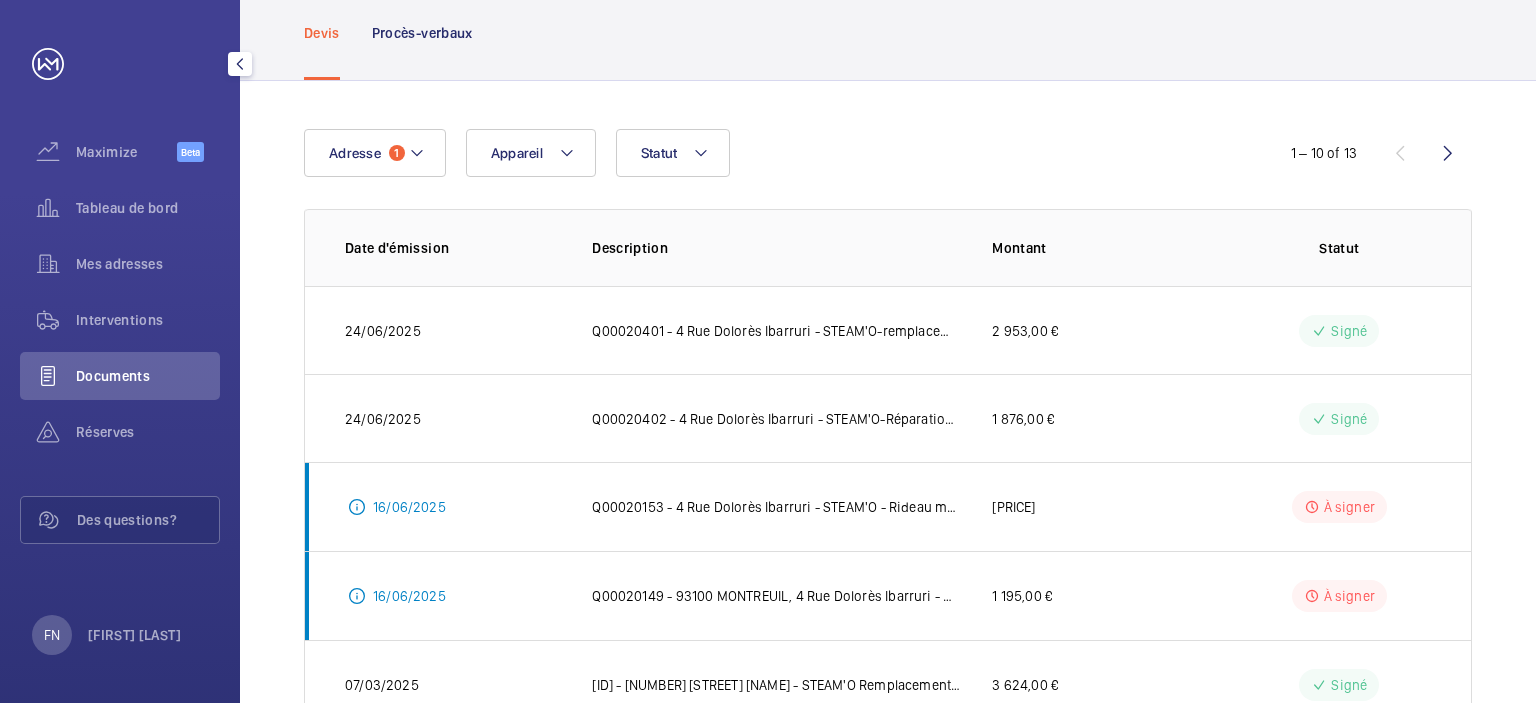 click on "Interventions" 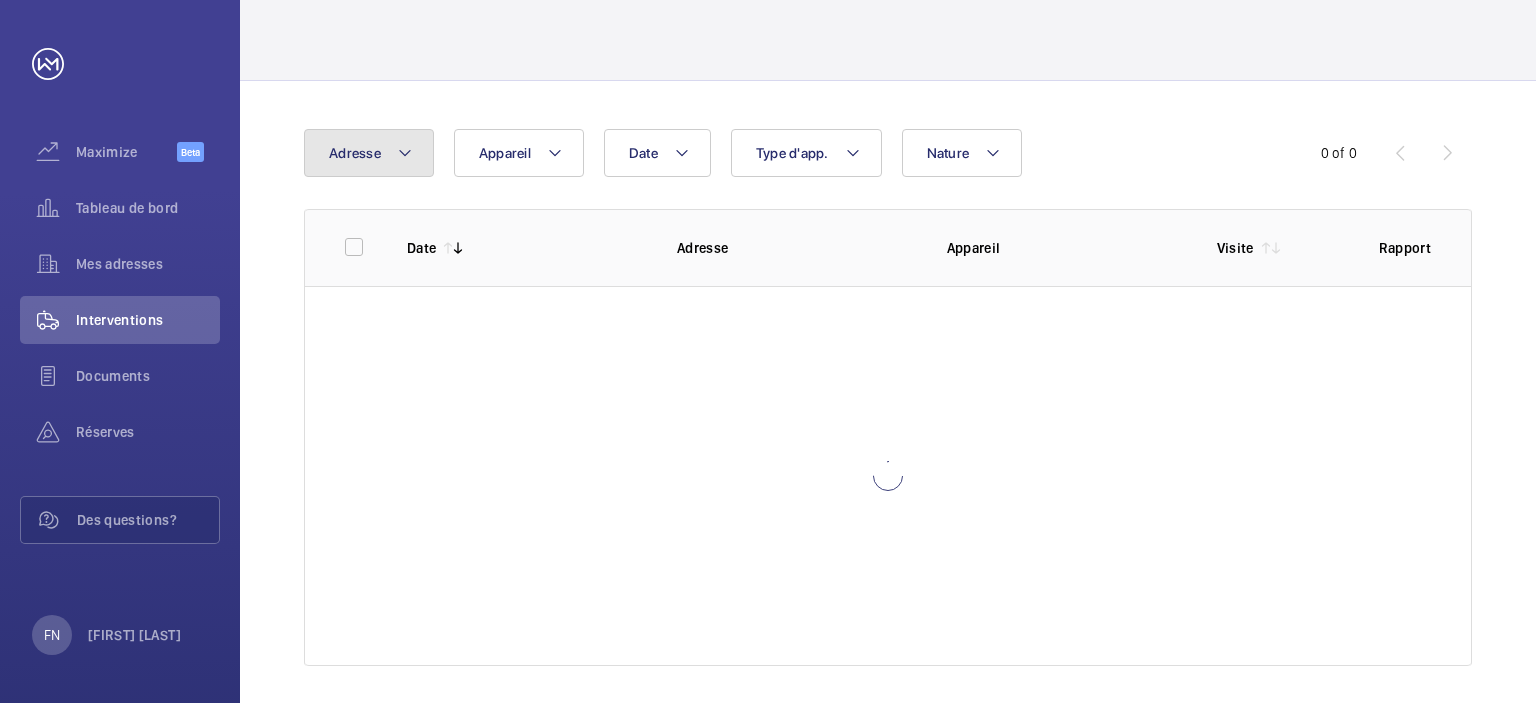 click on "Adresse" 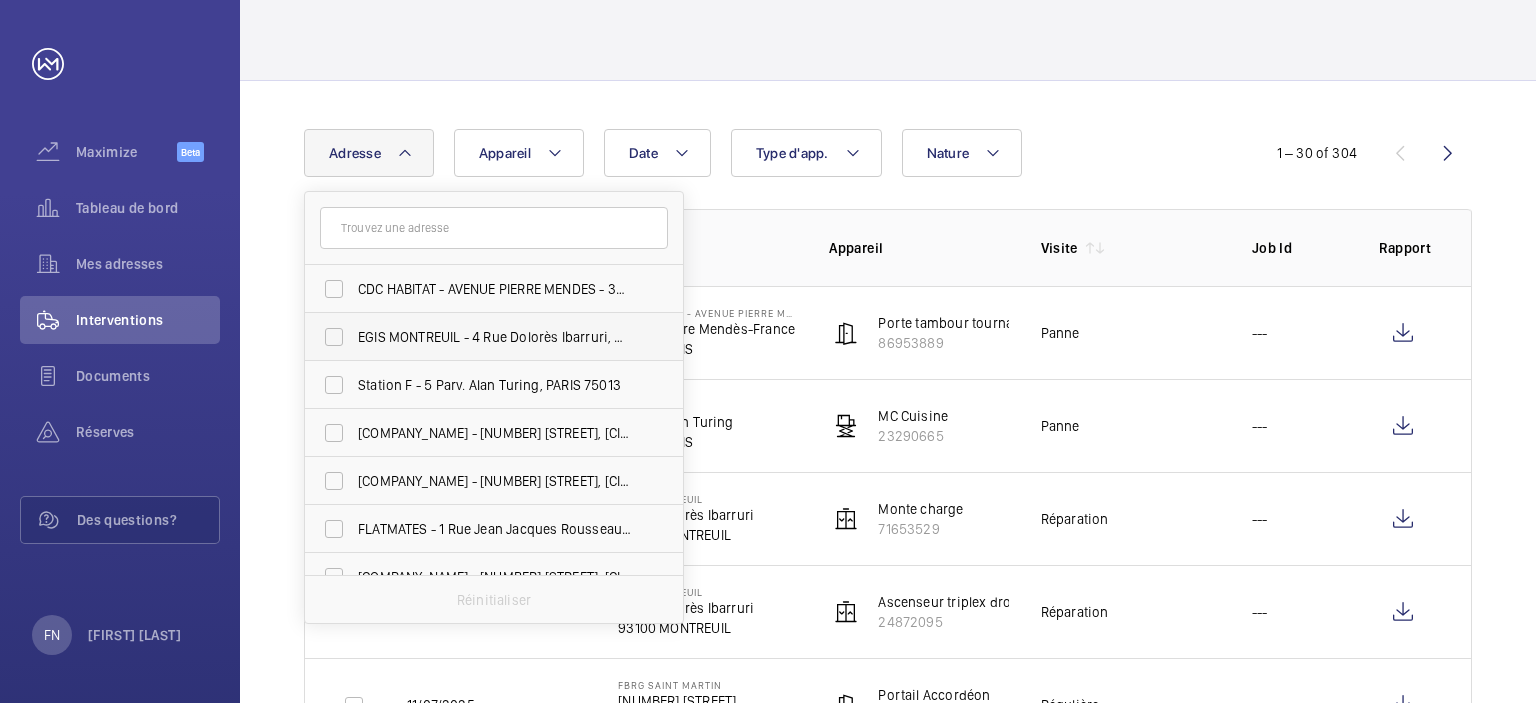 click on "EGIS MONTREUIL - 4 Rue Dolorès Ibarruri, MONTREUIL 93100" at bounding box center [495, 337] 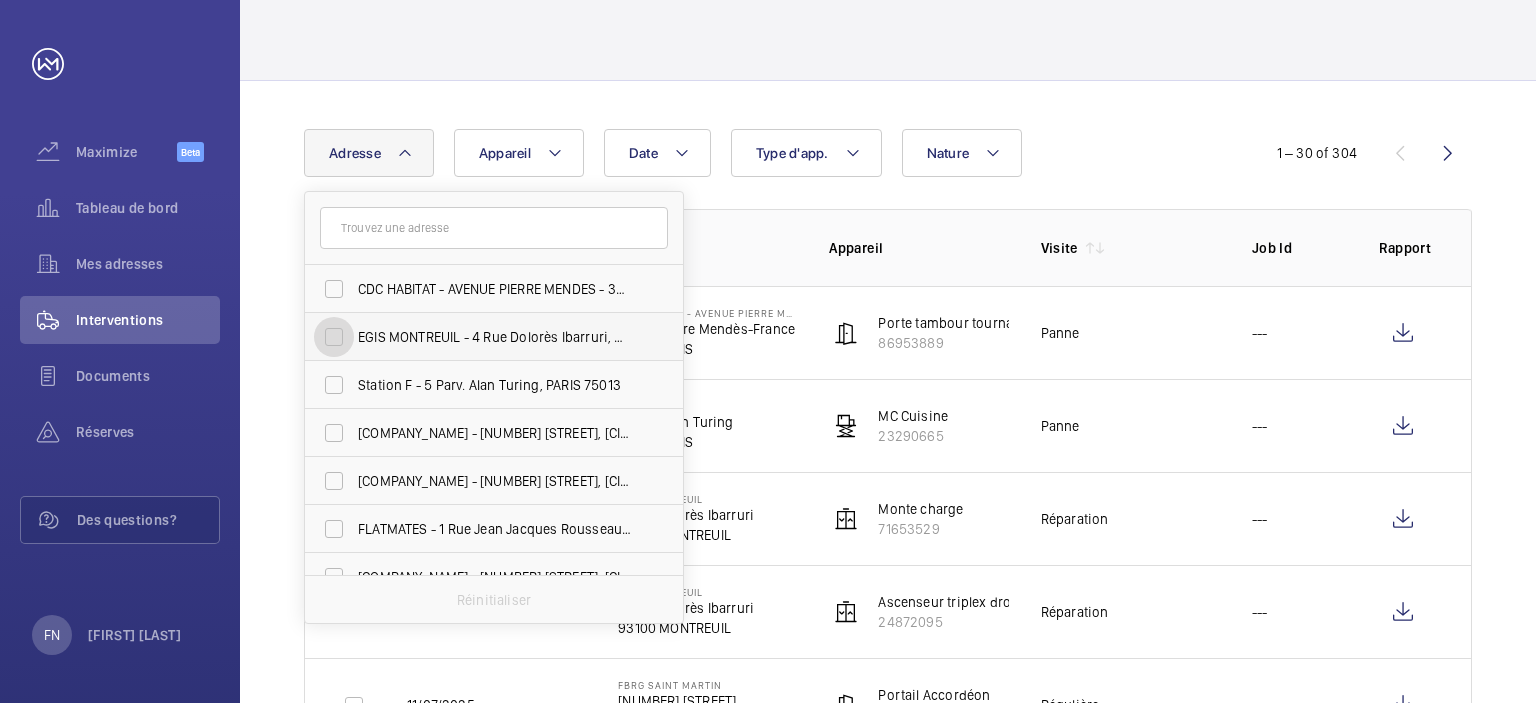 click on "EGIS MONTREUIL - 4 Rue Dolorès Ibarruri, MONTREUIL 93100" at bounding box center [334, 337] 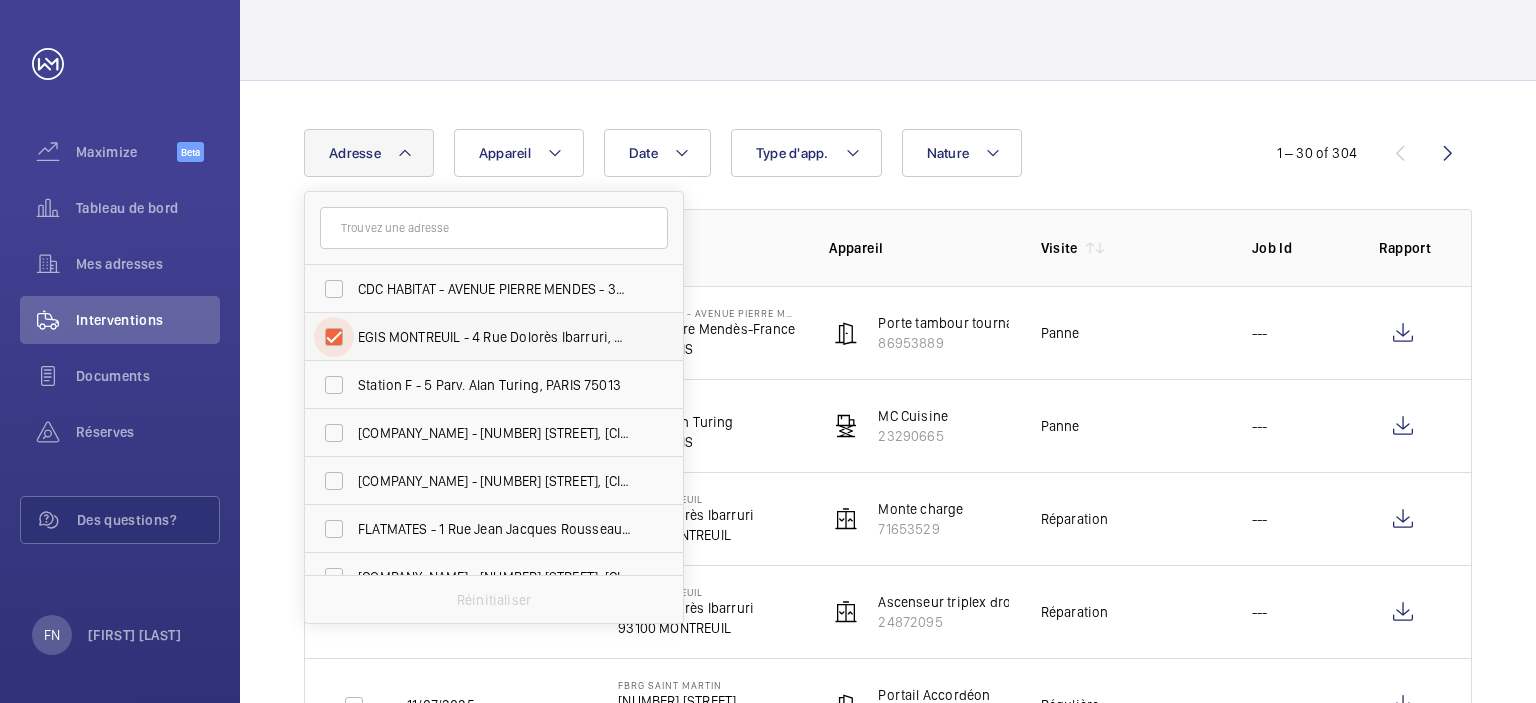 checkbox on "true" 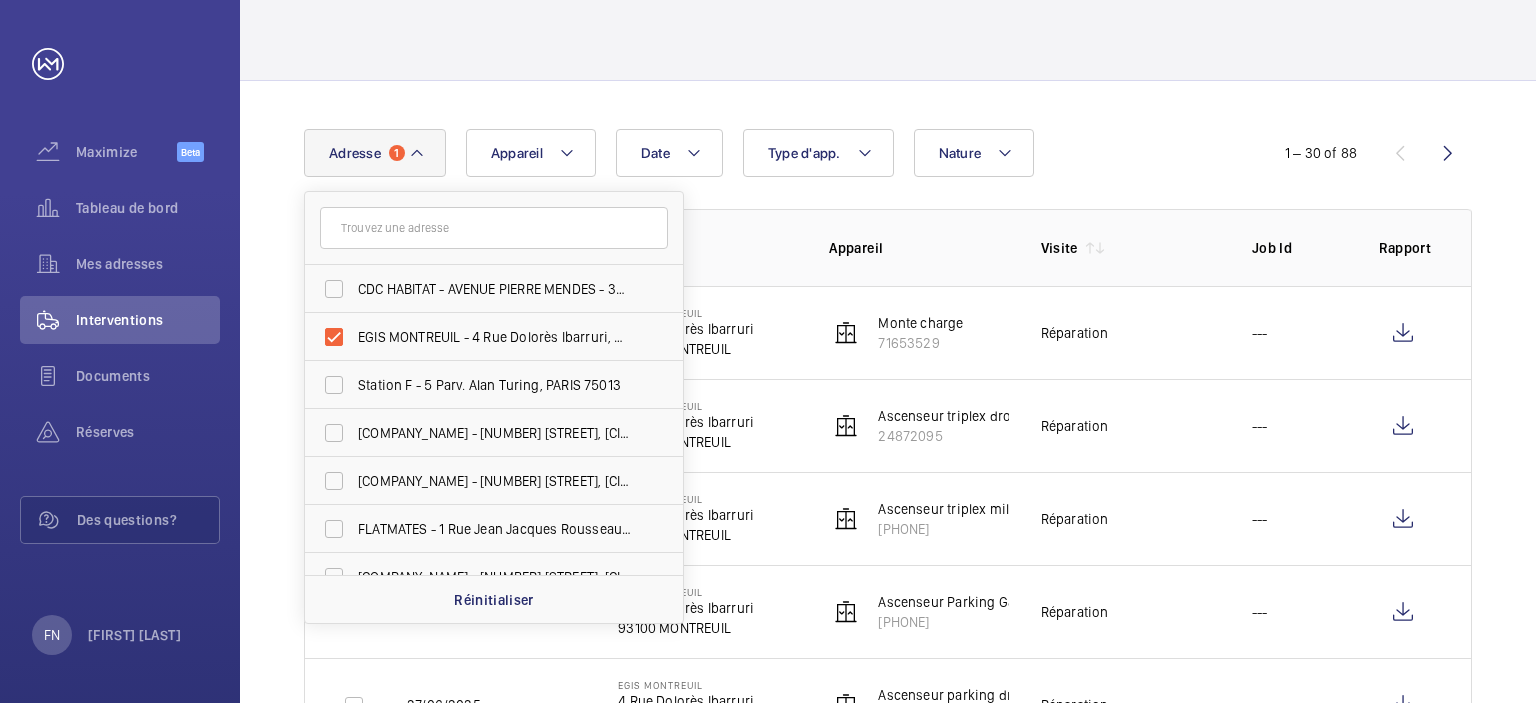 click on "Date Adresse 1 CDC HABITAT - AVENUE PIERRE MENDES - 33 Av. Pierre Mendès-France, PARIS 75013 EGIS MONTREUIL - 4 Rue Dolorès Ibarruri, MONTREUIL 93100 Station F - 5 Parv. Alan Turing, PARIS 75013 TERRA NOVA 1 - 12 Rue Dolorès Ibarruri, MONTREUIL 94300 Fbrg Saint Martin - 251 Rue du Faubourg Saint-Martin, PARIS 75010 FLATMATES - 1 Rue Jean Jacques Rousseau, IVRY-SUR-SEINE 94200 ASL ATRIUM - 1 bis Avenue du Dr Ténine, ANTONY 92160  Réinitialiser   Appareil  Type d'app.   Nature" 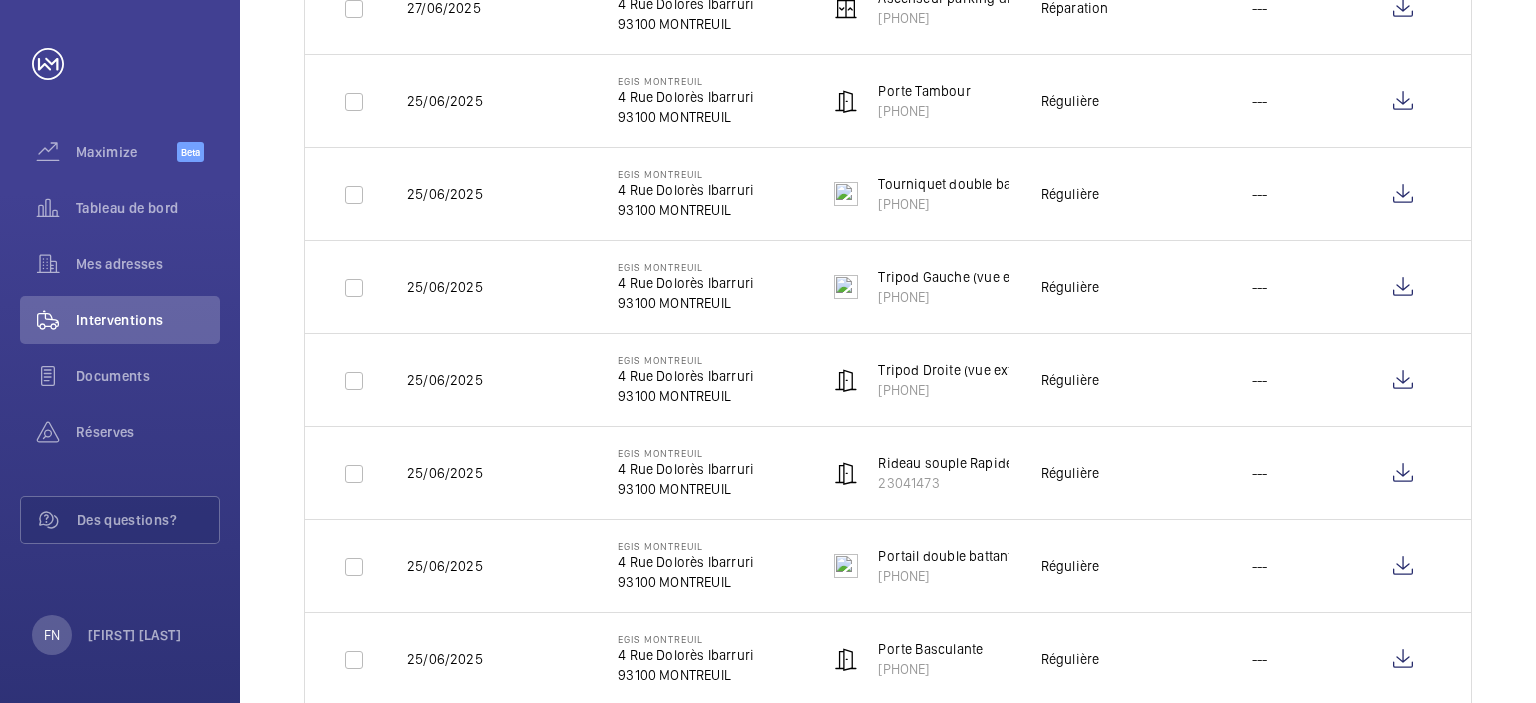 scroll, scrollTop: 800, scrollLeft: 0, axis: vertical 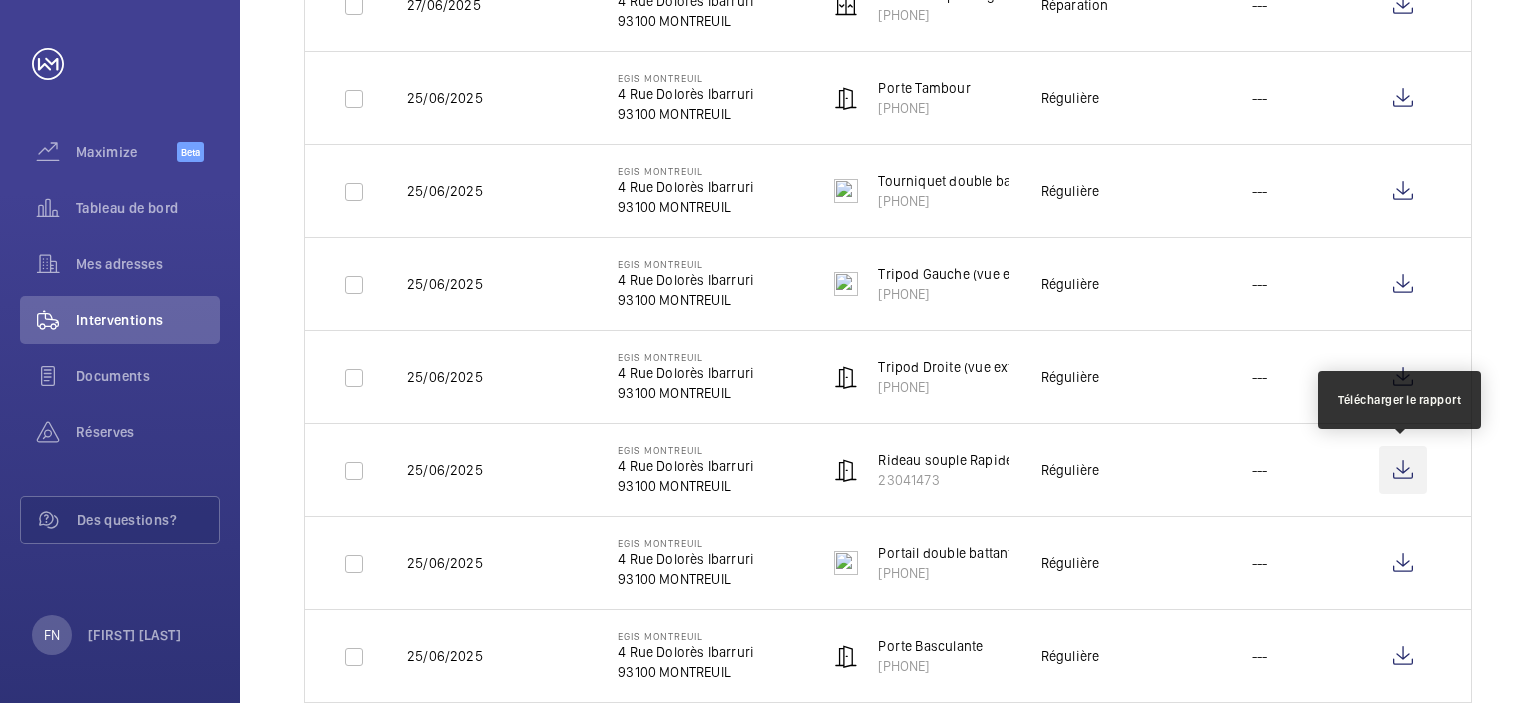 click 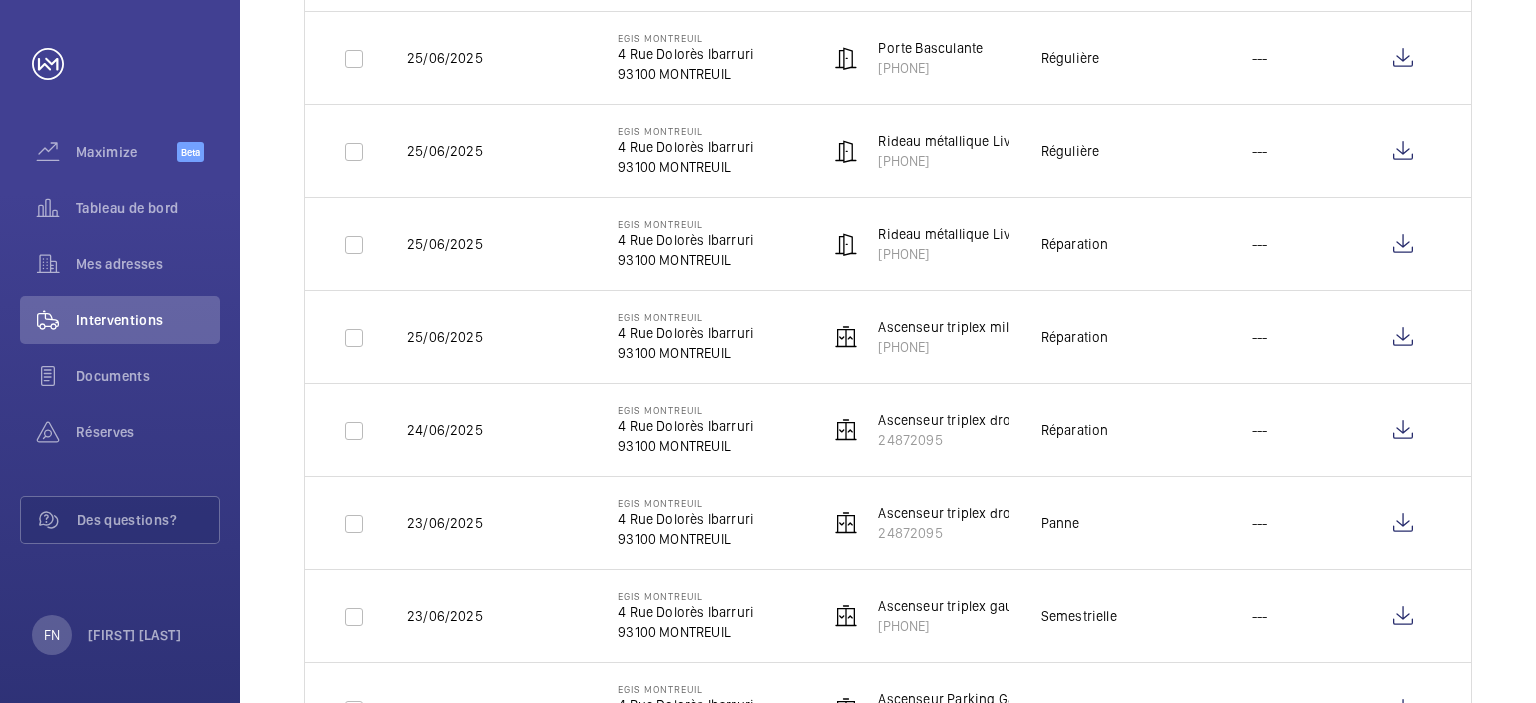 scroll, scrollTop: 1500, scrollLeft: 0, axis: vertical 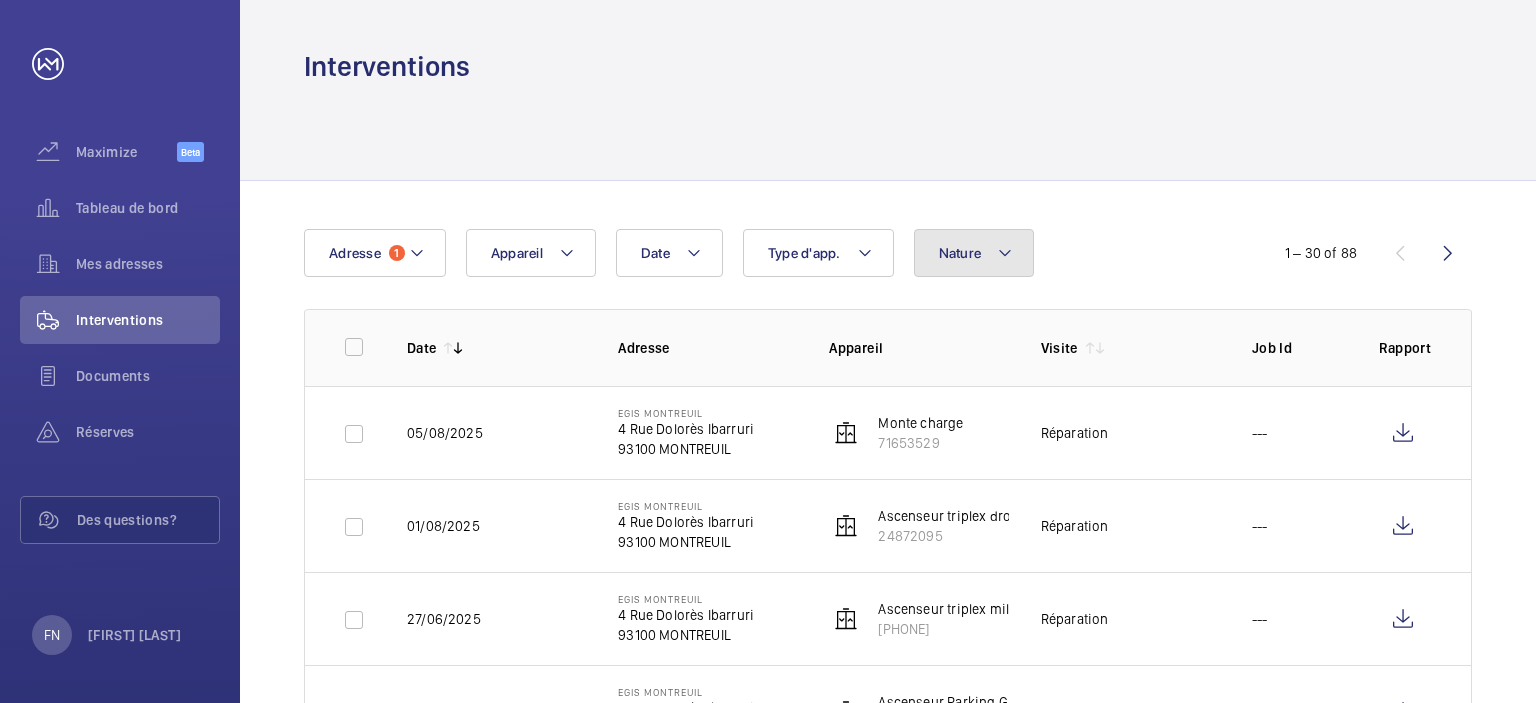 click on "Nature" 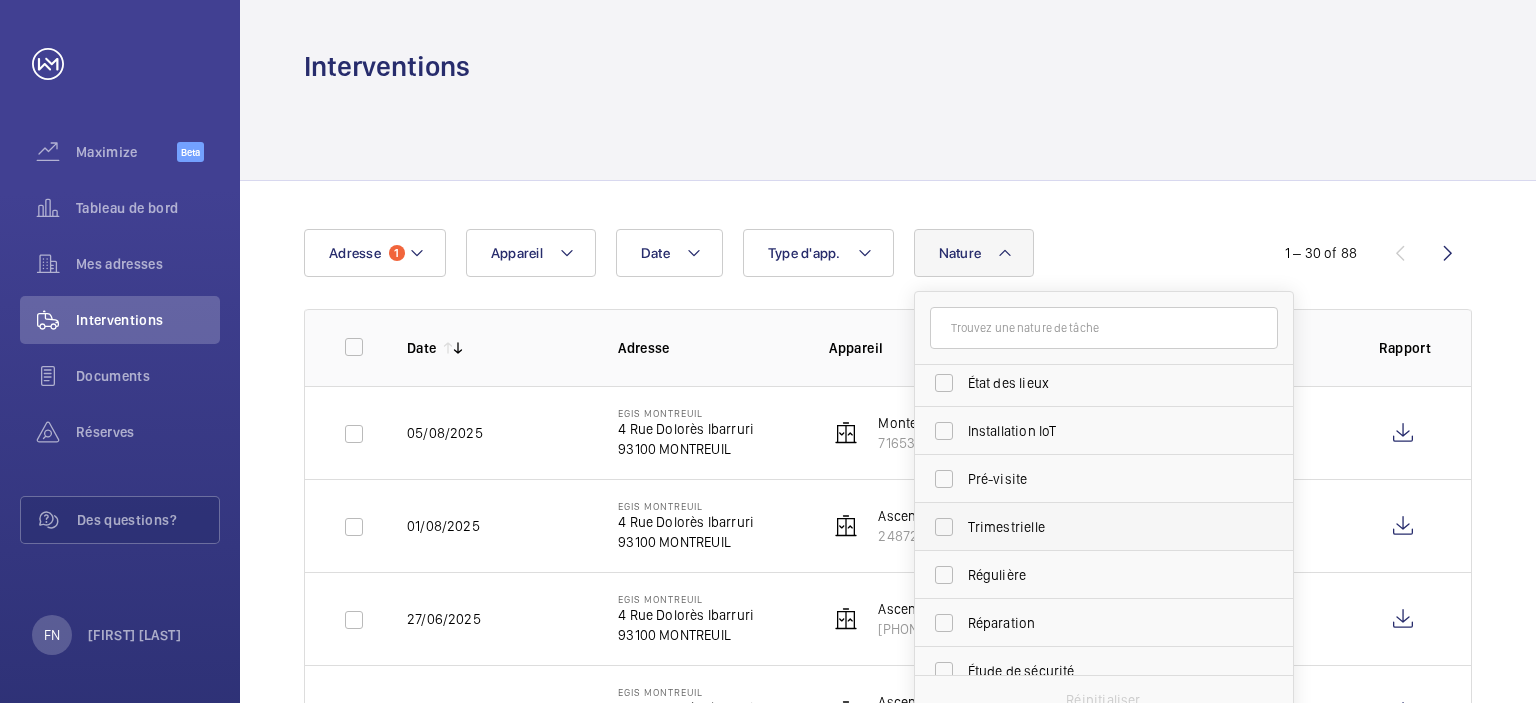 scroll, scrollTop: 200, scrollLeft: 0, axis: vertical 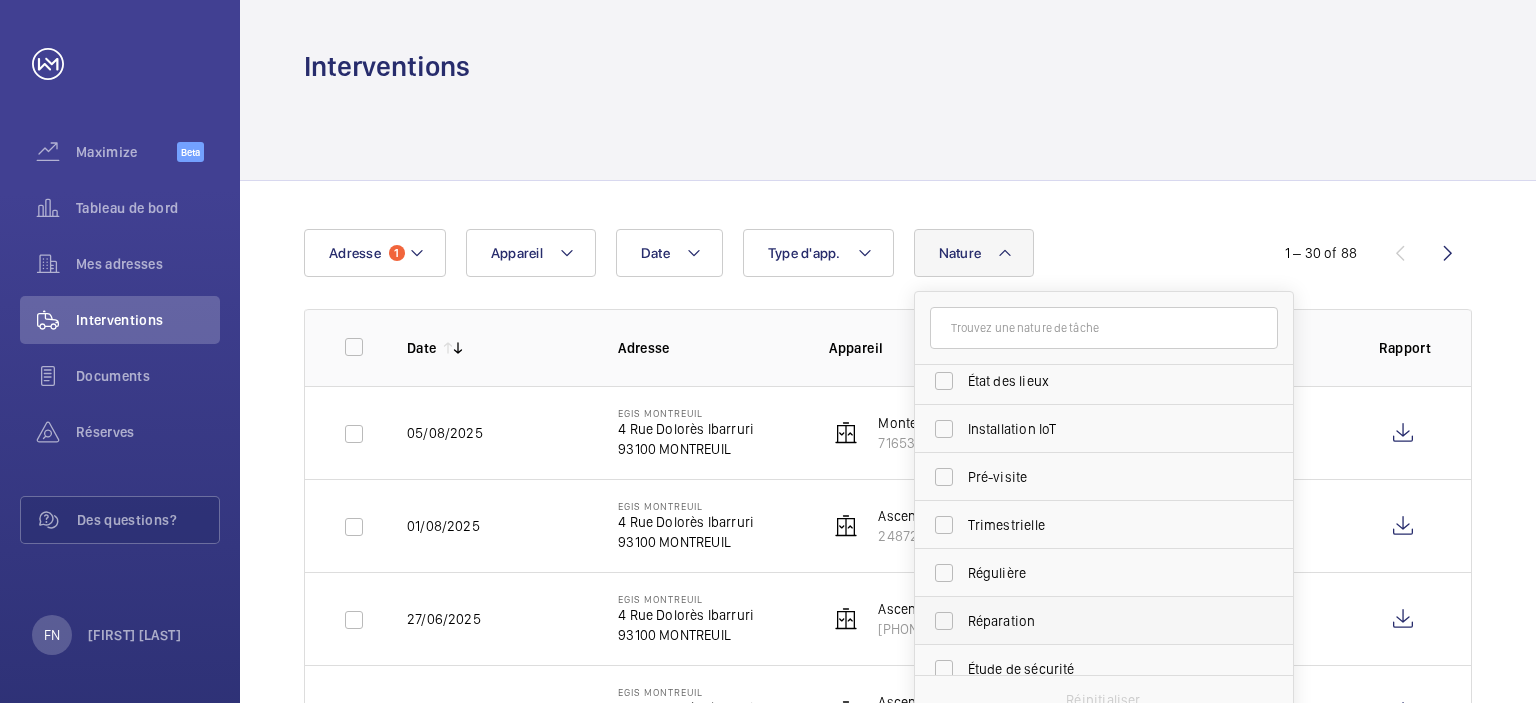 click on "Réparation" at bounding box center (1105, 621) 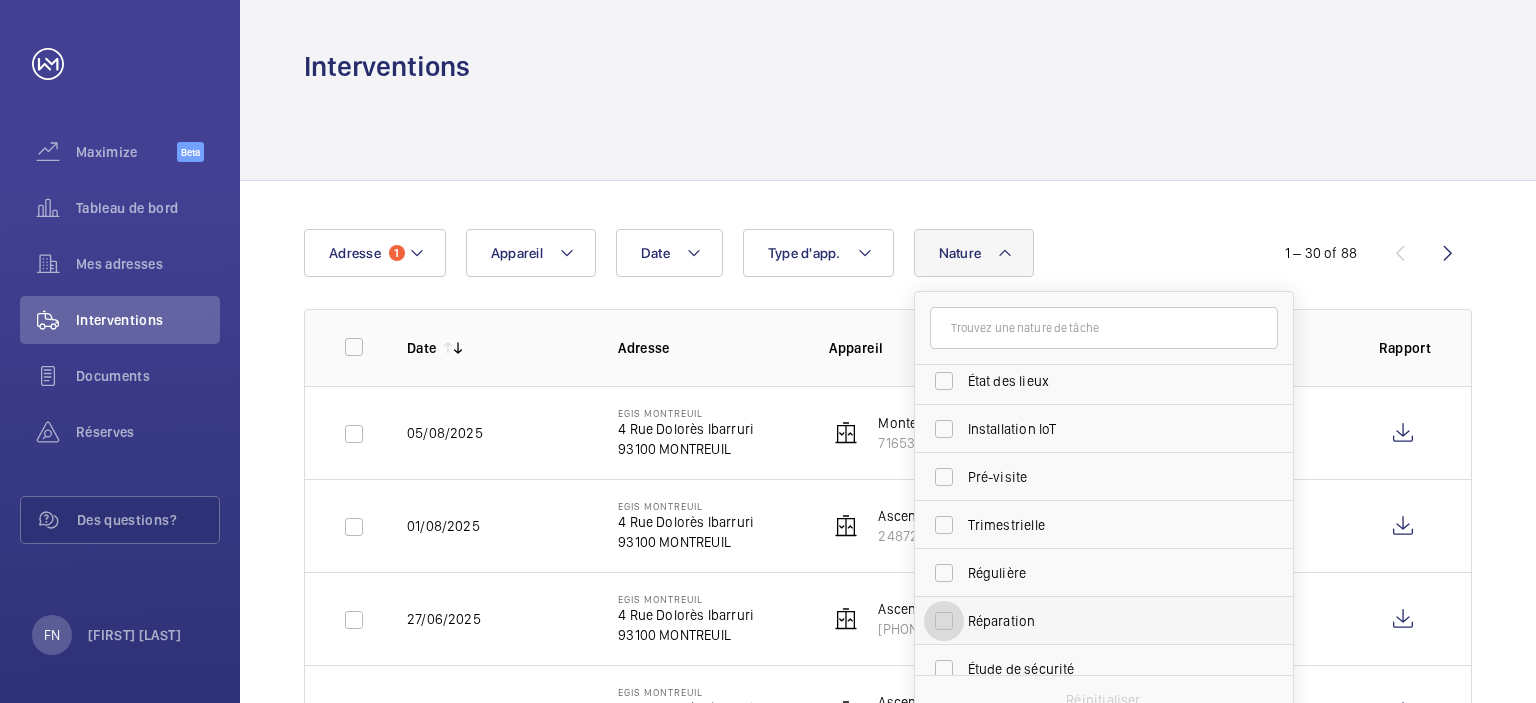 click on "Réparation" at bounding box center (944, 621) 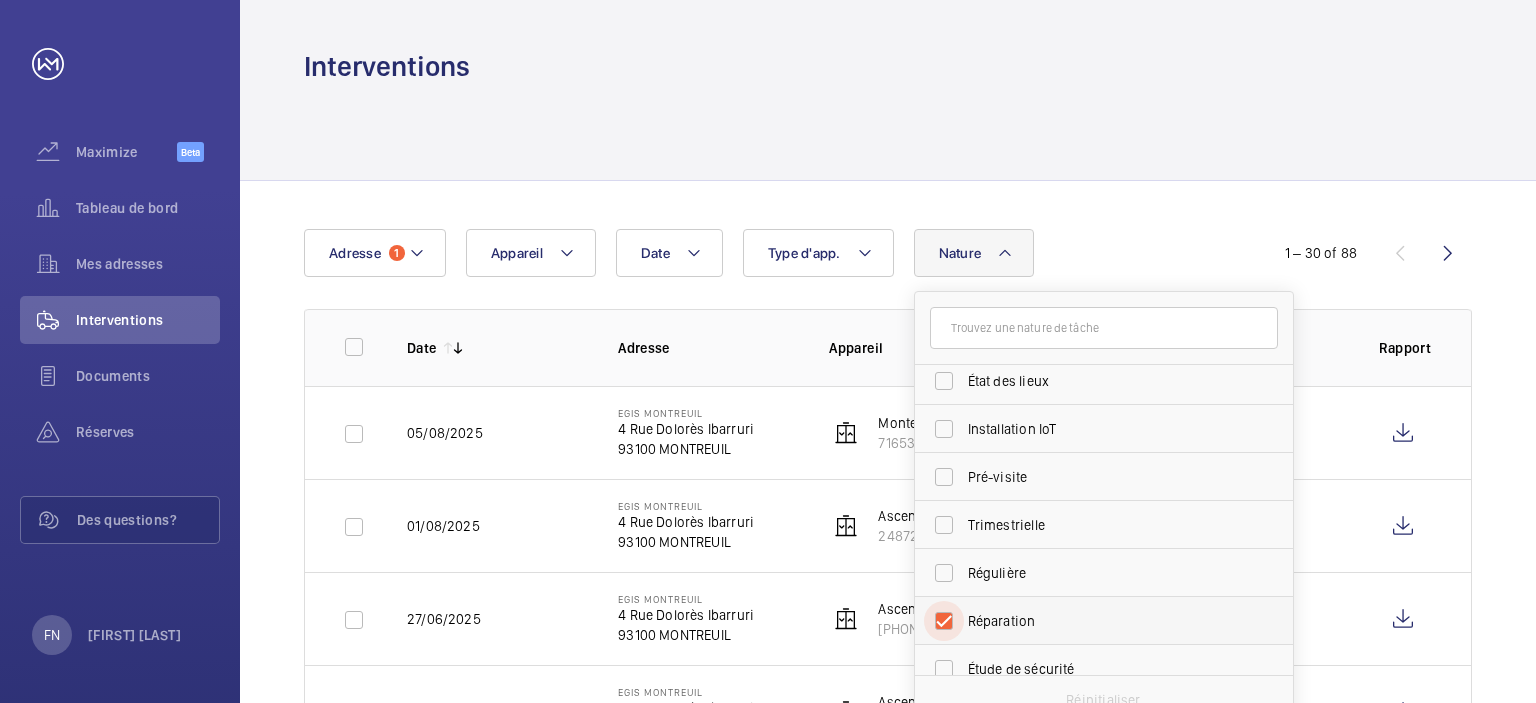 checkbox on "true" 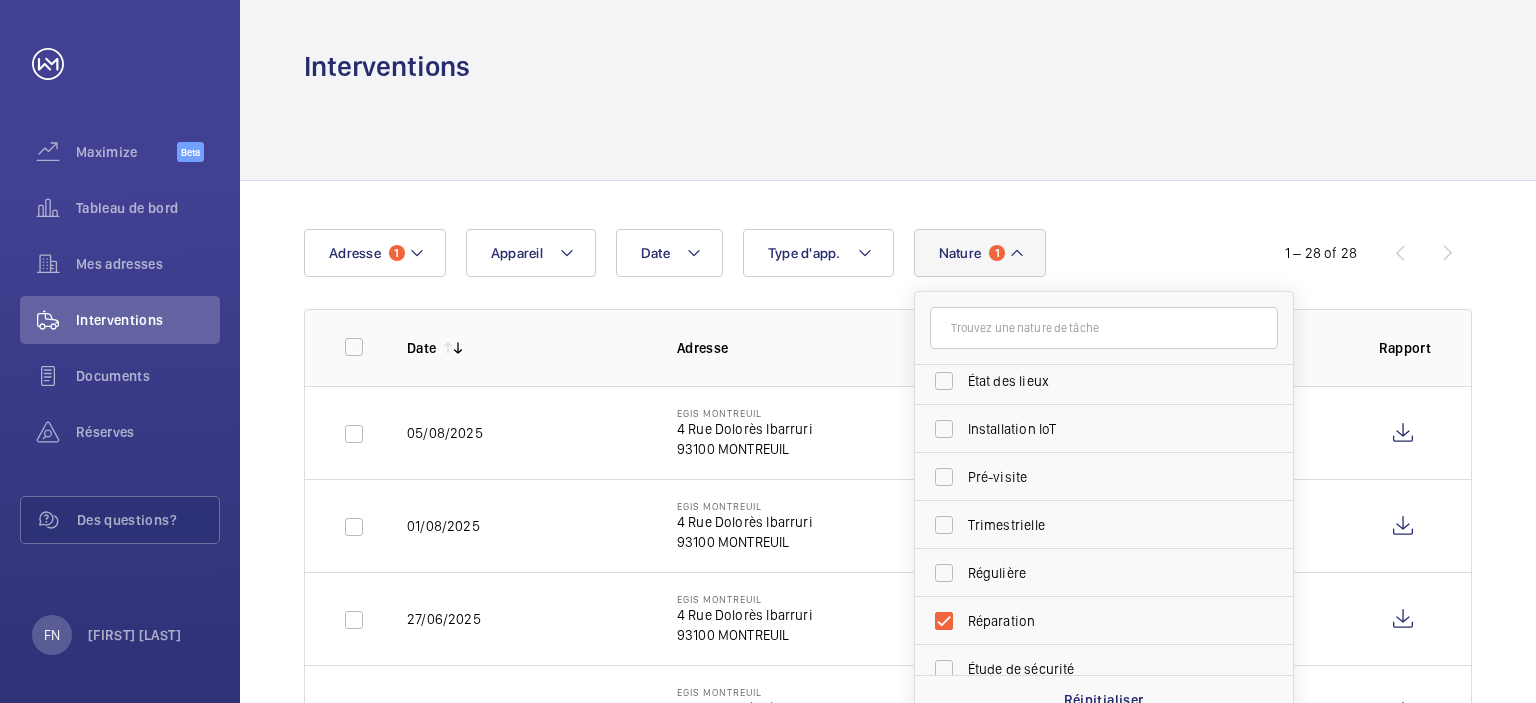 click on "Date Adresse 1  Appareil  Type d'app.   Nature  1 Annuelle Panne Rendez-vous client Rendez-vous bureau de contrôle État des lieux Installation IoT Pré-visite Trimestrielle Régulière Réparation Étude de sécurité Semestrielle Passager bloqué  Réinitialiser   1 – 28 of 28   Date  Adresse   Appareil  Visite Rapport   05/08/2025   [COMPANY_NAME]   [NUMBER] [STREET]   [POSTAL_CODE] [CITY]   Monte charge    [PHONE]    Réparation   01/08/2025   [COMPANY_NAME]   [NUMBER] [STREET]   [POSTAL_CODE] [CITY]   Ascenseur triplex droit   [PHONE]    Réparation   27/06/2025   [COMPANY_NAME]   [NUMBER] [STREET]   [POSTAL_CODE] [CITY]   Ascenseur triplex milieu    [PHONE]    Réparation   27/06/2025   [COMPANY_NAME]   [NUMBER] [STREET]   [POSTAL_CODE] [CITY]   Ascenseur Parking Gauche    [PHONE]    Réparation   27/06/2025   [COMPANY_NAME]   [NUMBER] [STREET]   [POSTAL_CODE] [CITY]   Ascenseur parking droit    [PHONE]    Réparation   25/06/2025   [COMPANY_NAME]   [NUMBER] [STREET]   [PHONE]" 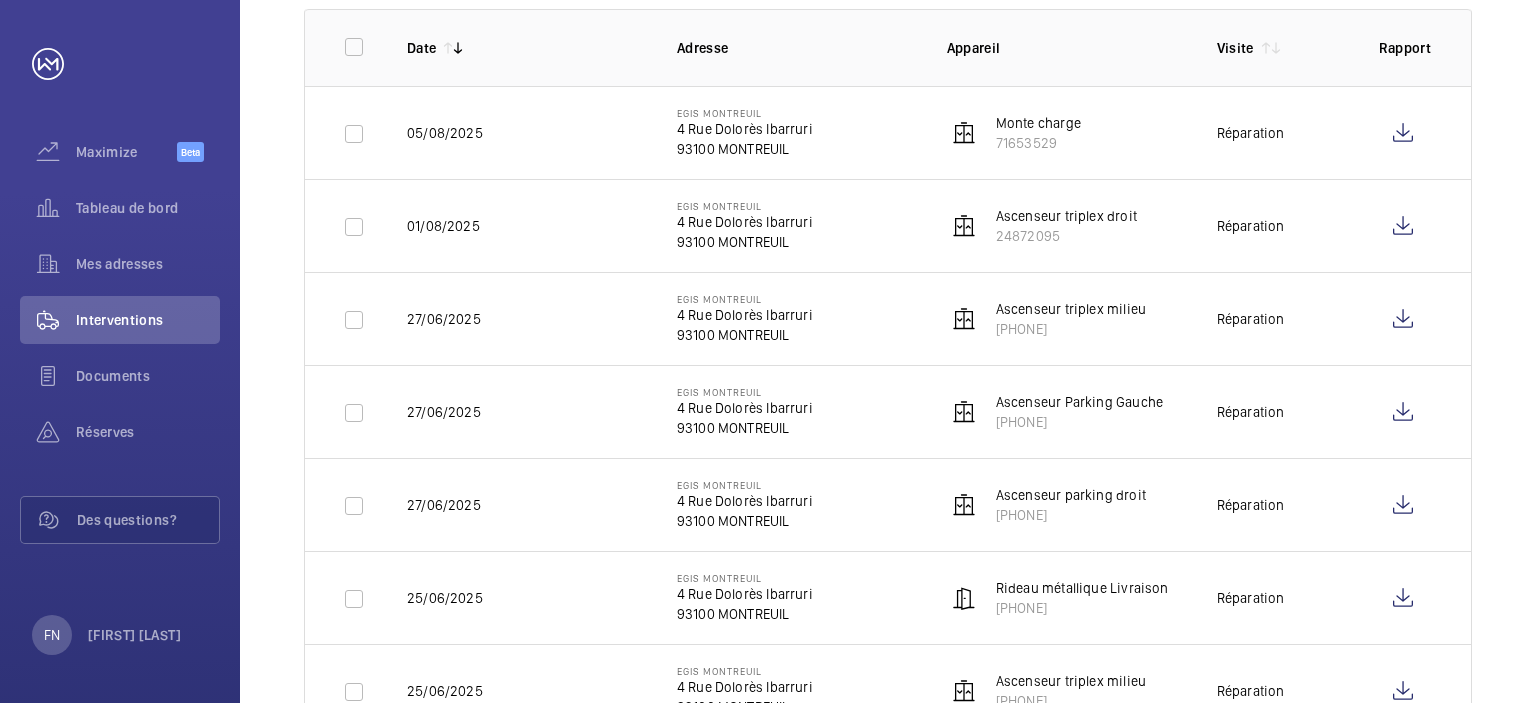 scroll, scrollTop: 0, scrollLeft: 0, axis: both 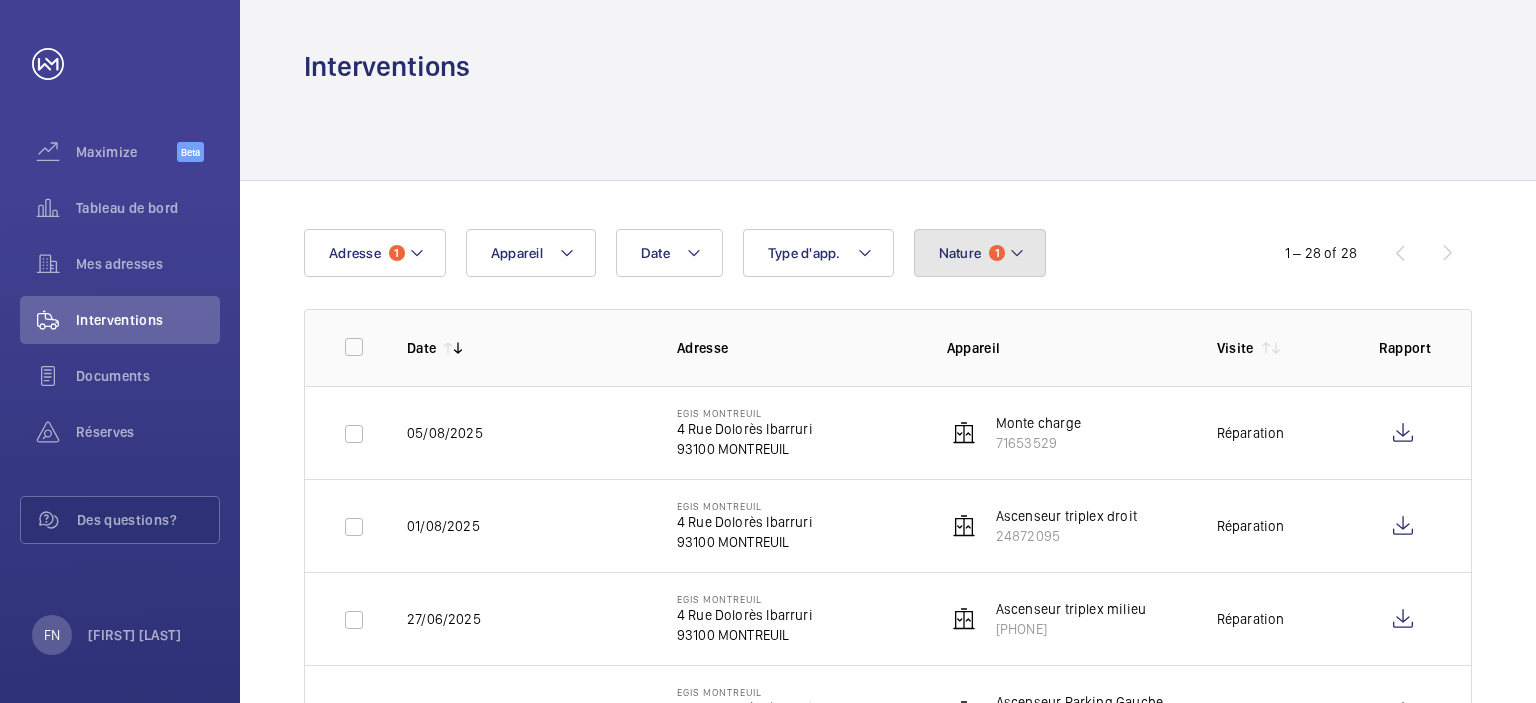 click on "Nature  1" 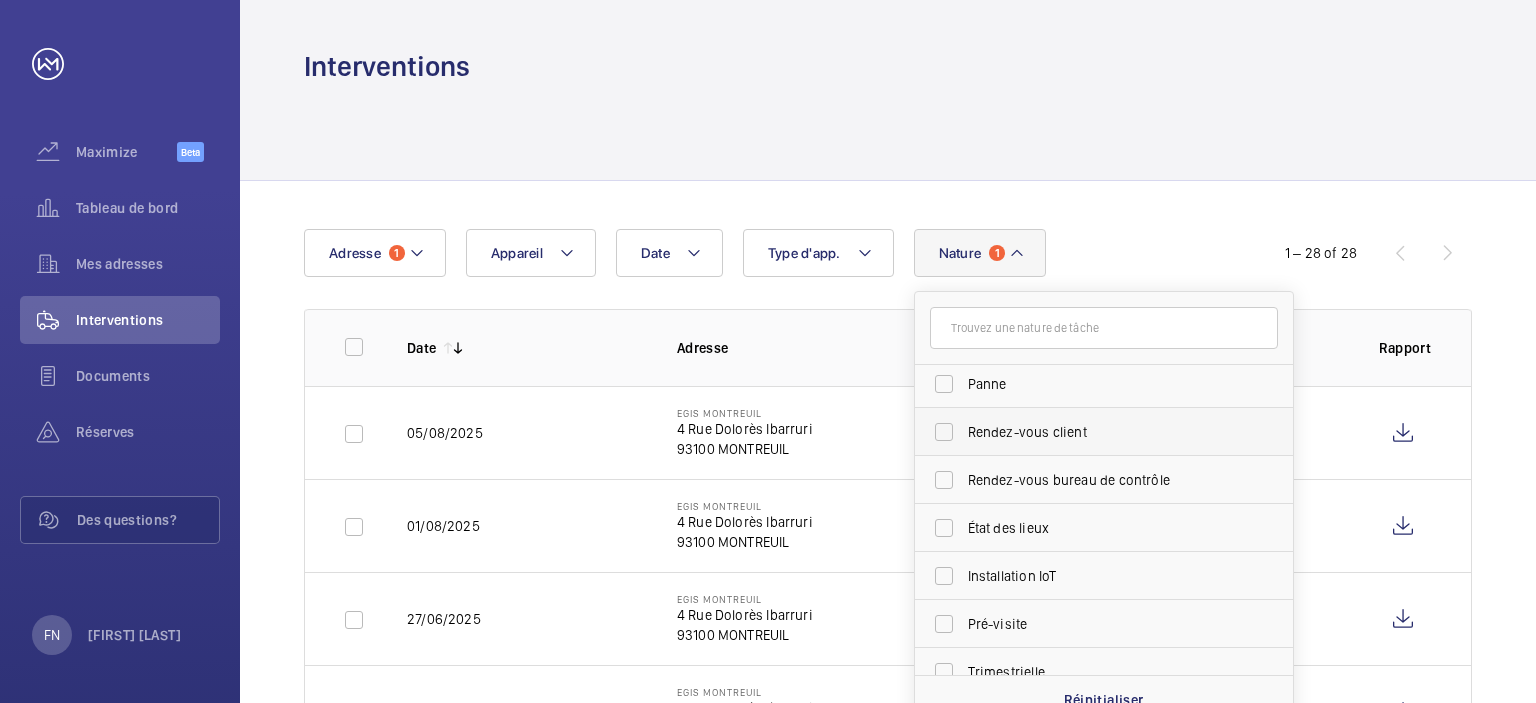 scroll, scrollTop: 100, scrollLeft: 0, axis: vertical 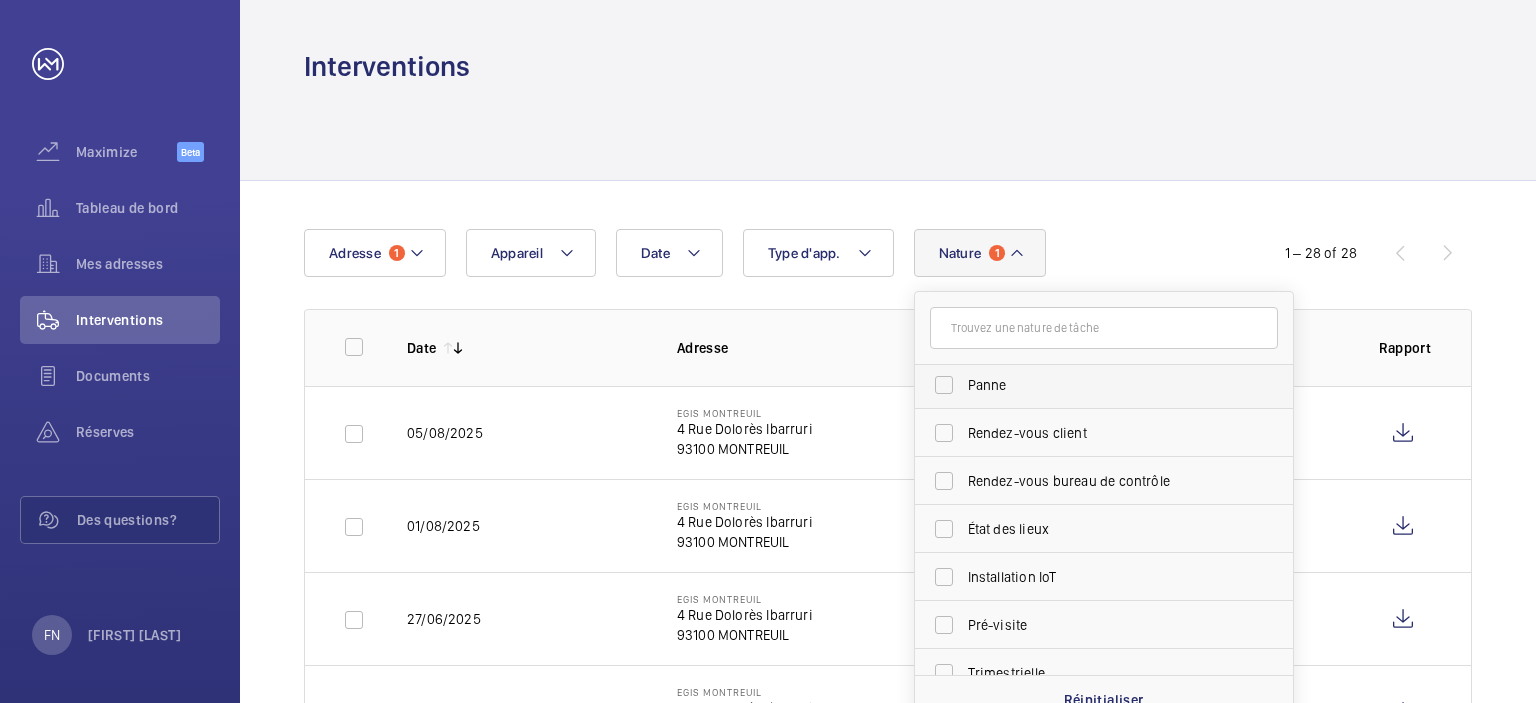 click on "Panne" at bounding box center [1105, 385] 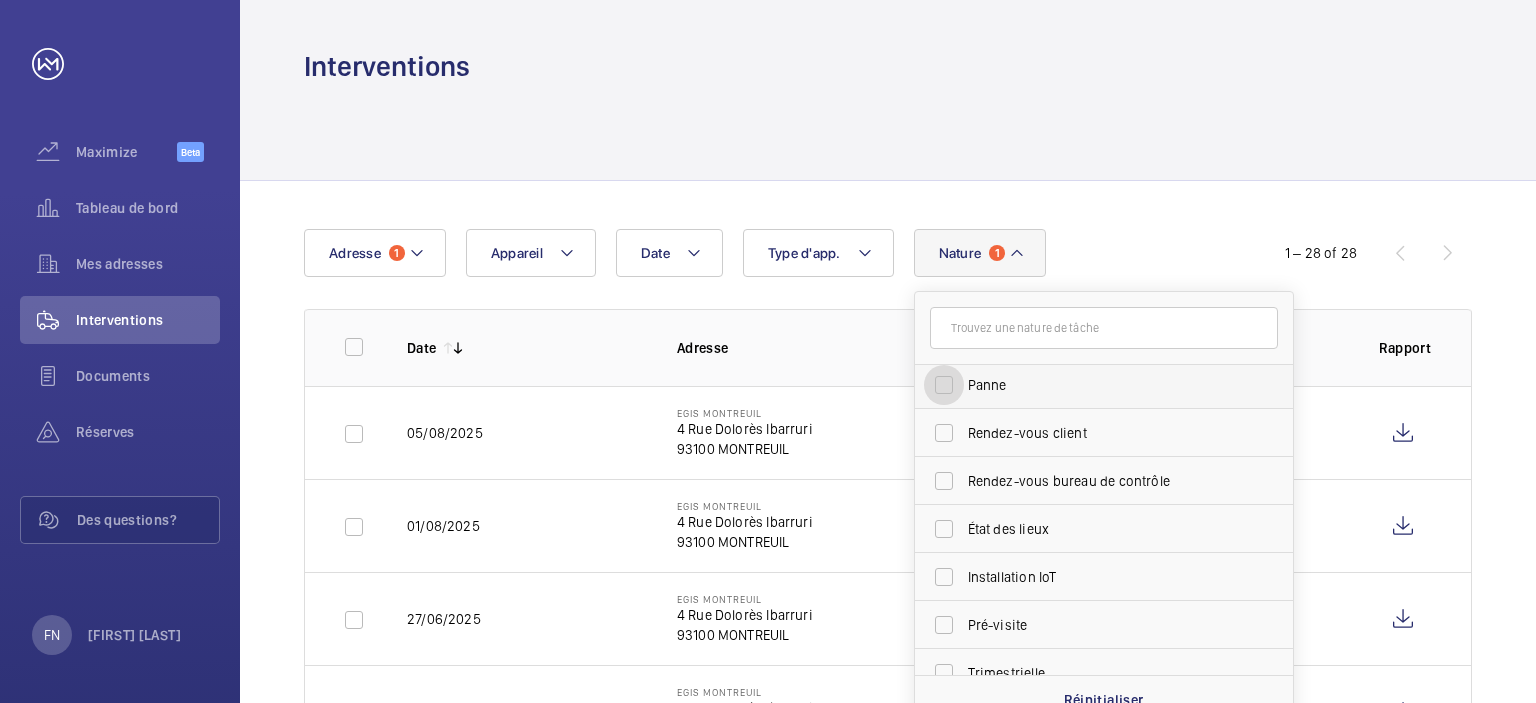 click on "Panne" at bounding box center (944, 385) 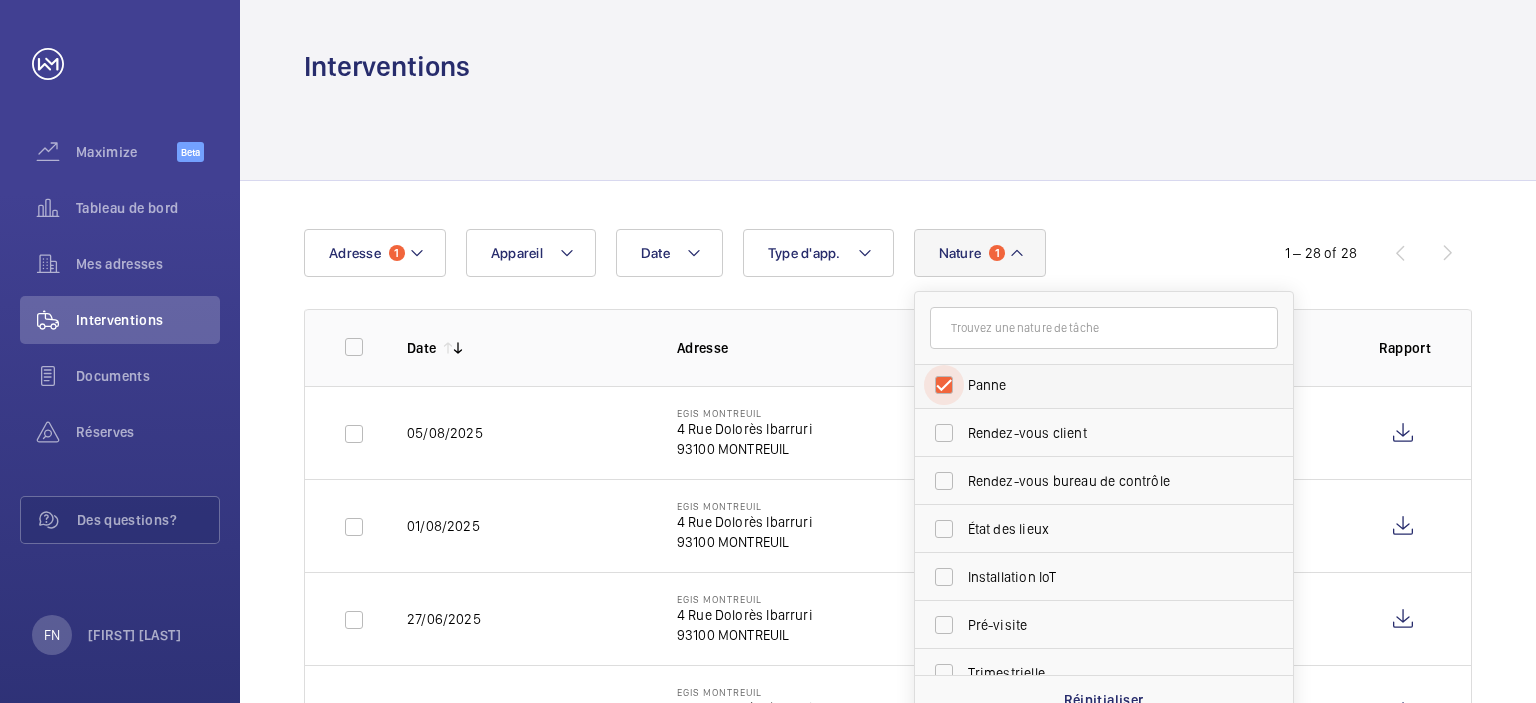 checkbox on "true" 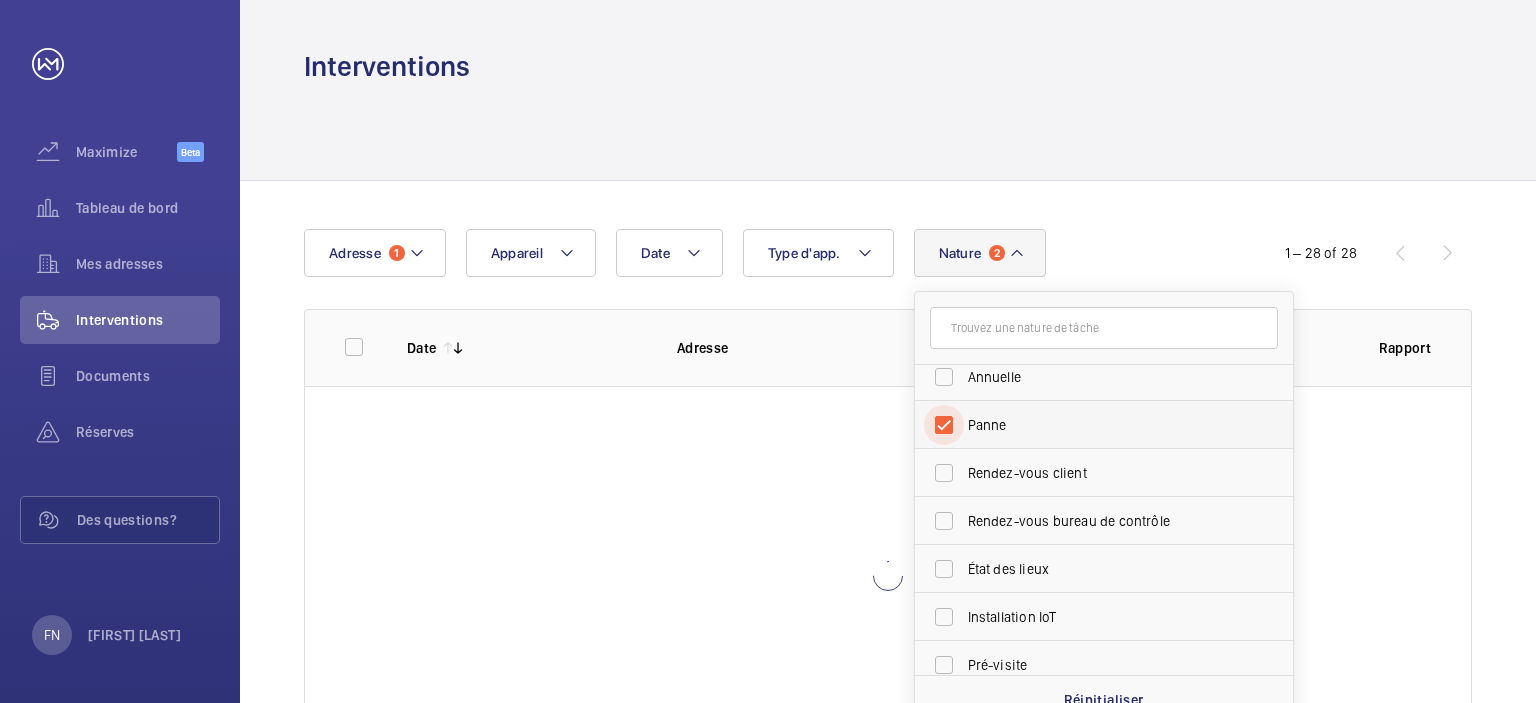 scroll, scrollTop: 0, scrollLeft: 0, axis: both 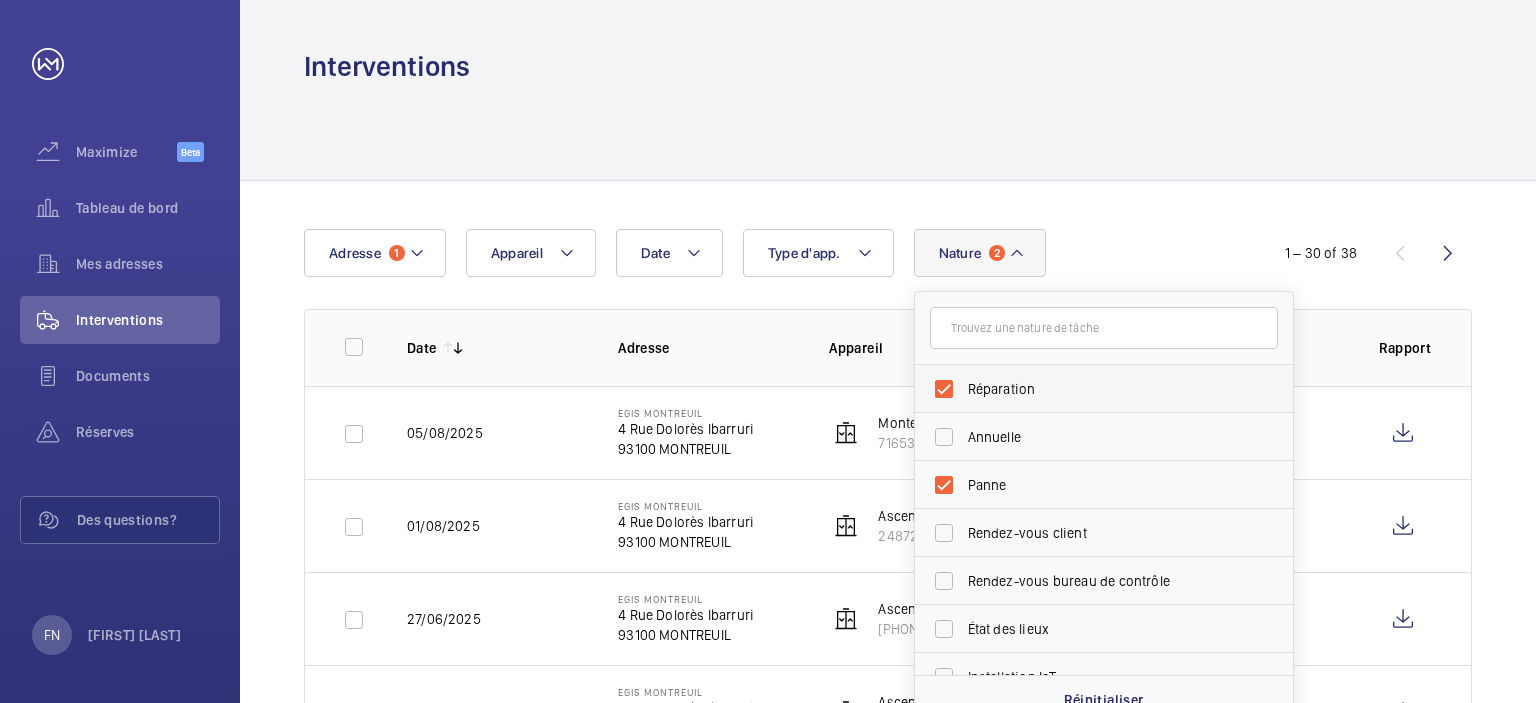 click on "Réparation" at bounding box center (1105, 389) 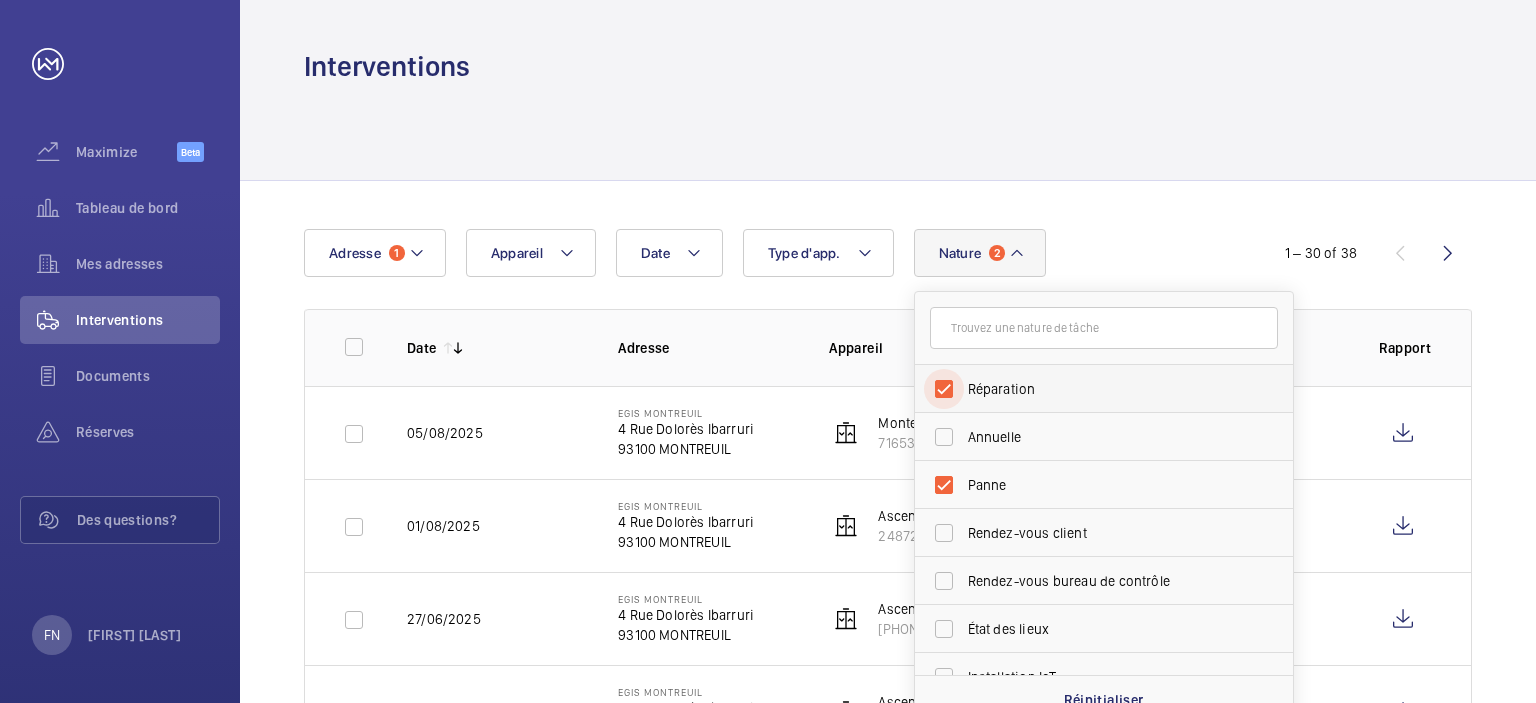 click on "Réparation" at bounding box center (944, 389) 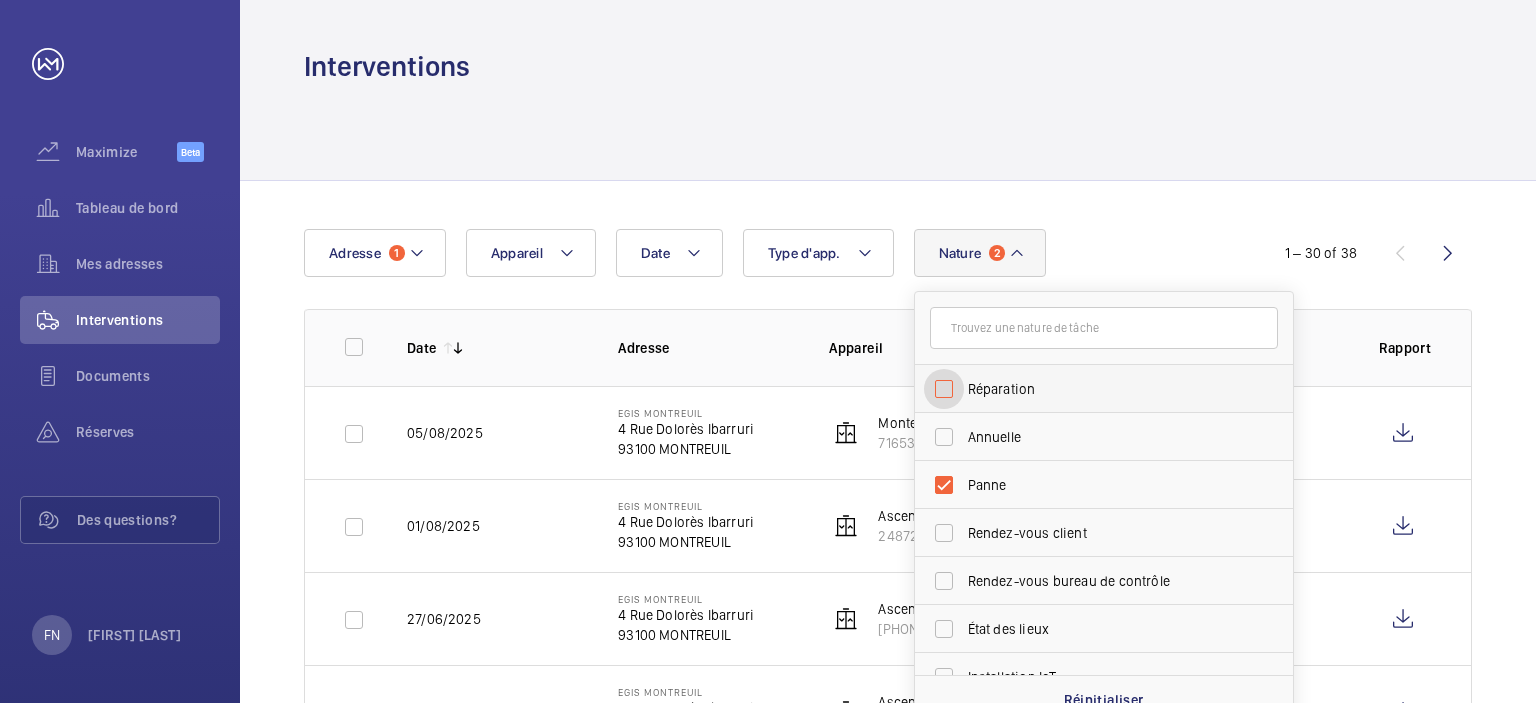 checkbox on "false" 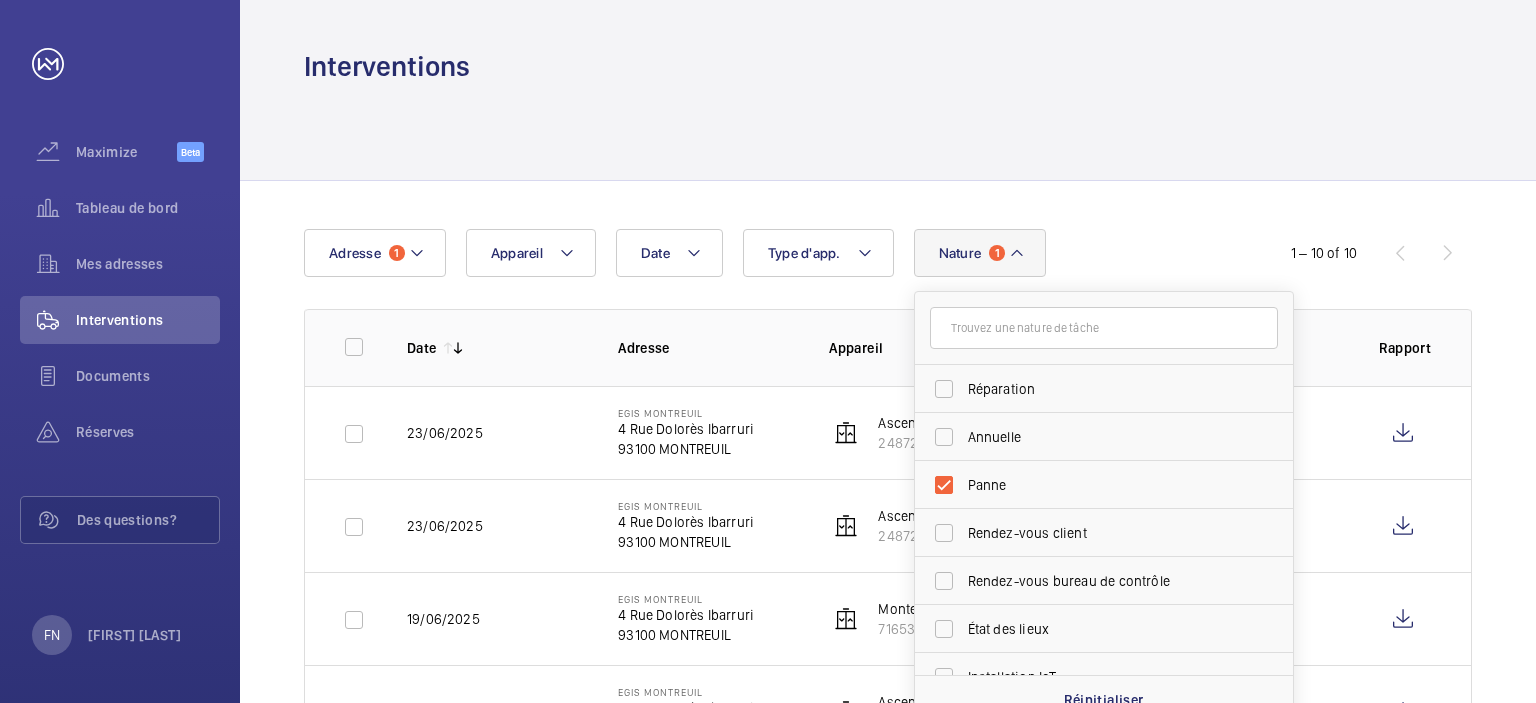 click on "Date Adresse 1  Appareil  Type d'app.   Nature  1 Réparation Annuelle Panne Rendez-vous client Rendez-vous bureau de contrôle État des lieux Installation IoT Pré-visite Trimestrielle Régulière Étude de sécurité Semestrielle Passager bloqué  Réinitialiser" 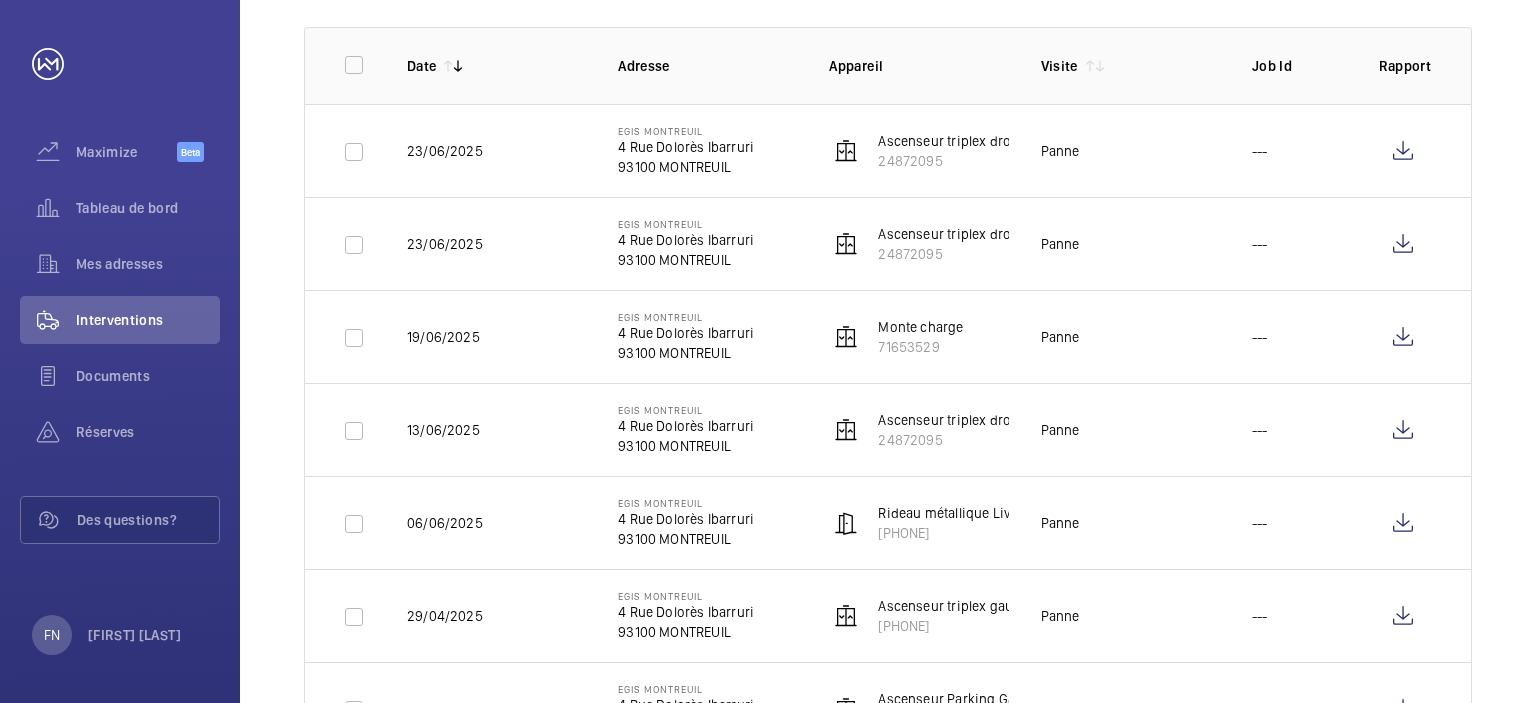 scroll, scrollTop: 300, scrollLeft: 0, axis: vertical 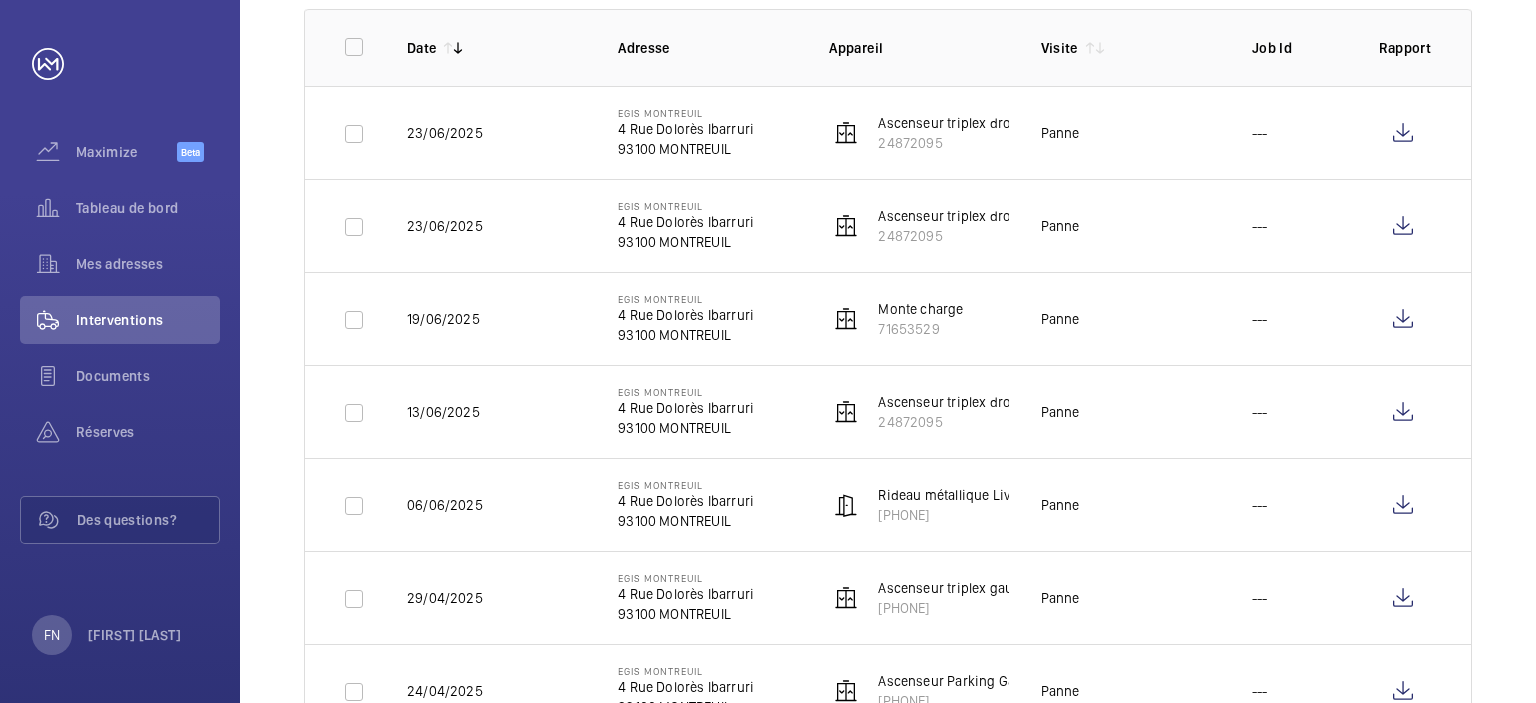 click on "Rideau métallique Livraison" 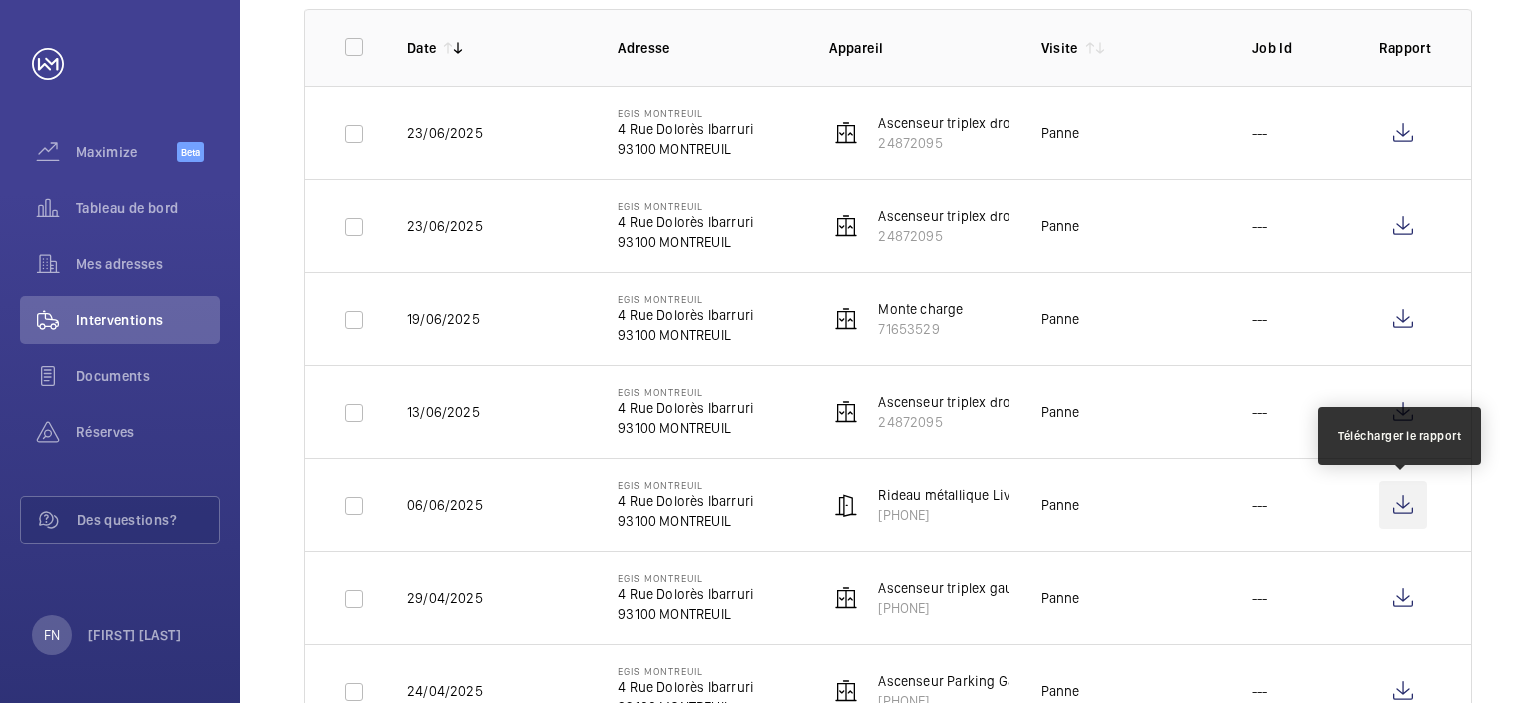 click 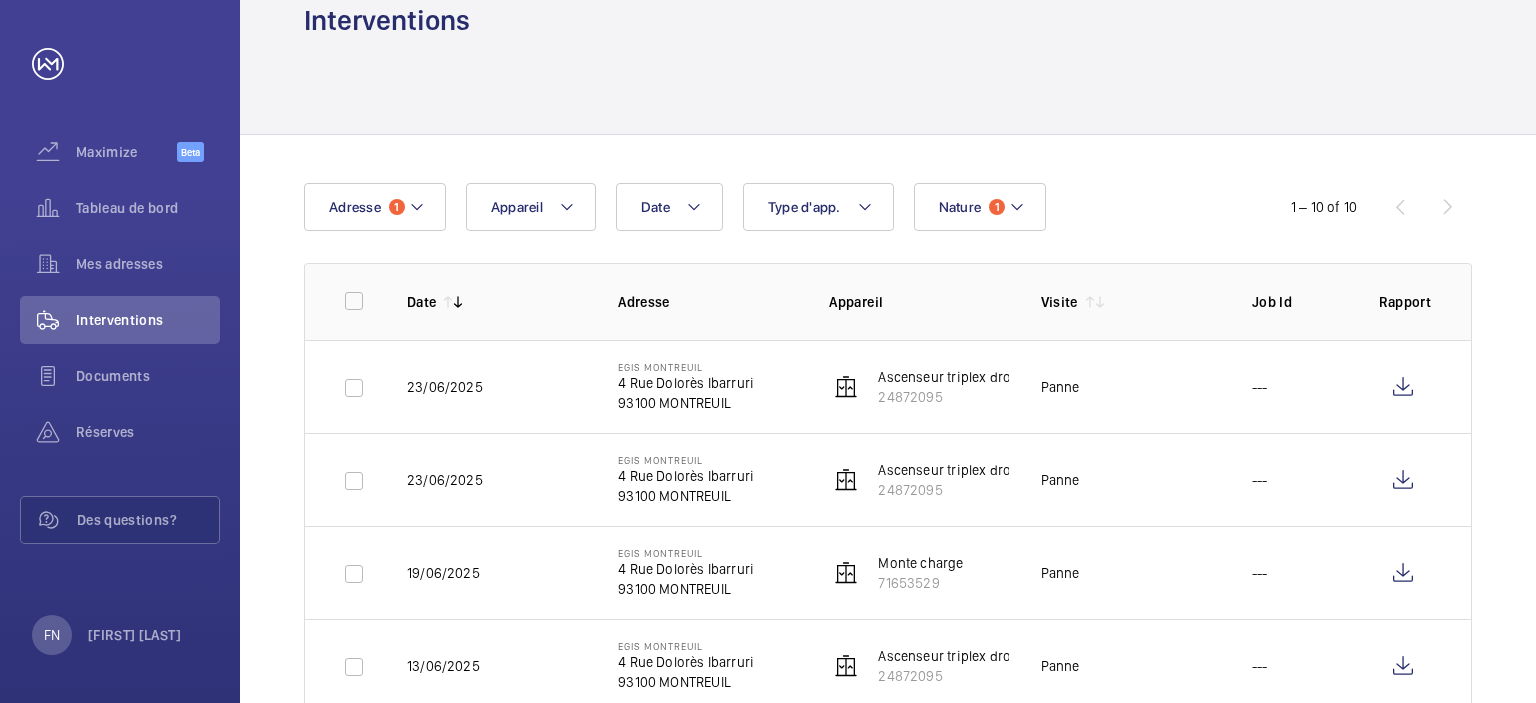 scroll, scrollTop: 100, scrollLeft: 0, axis: vertical 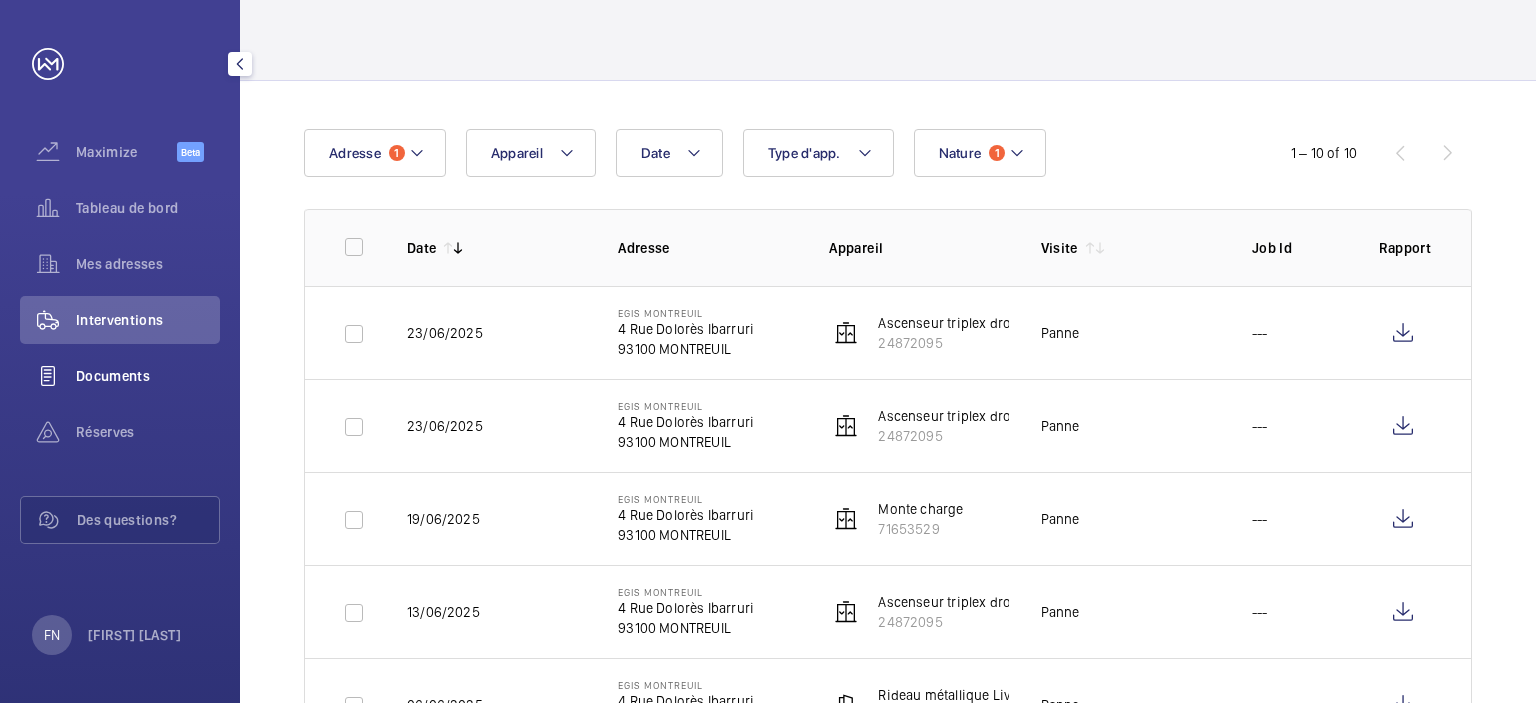 click on "Documents" 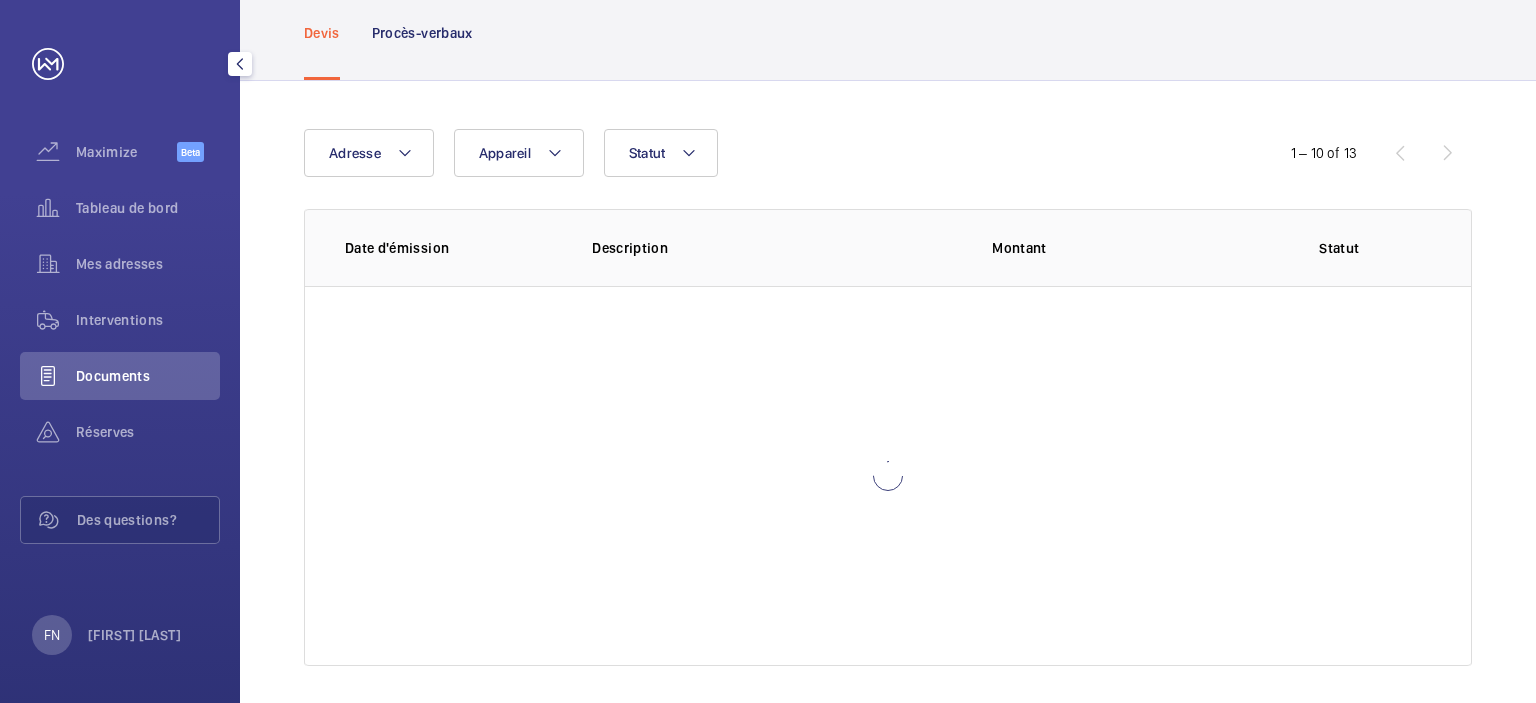 scroll, scrollTop: 0, scrollLeft: 0, axis: both 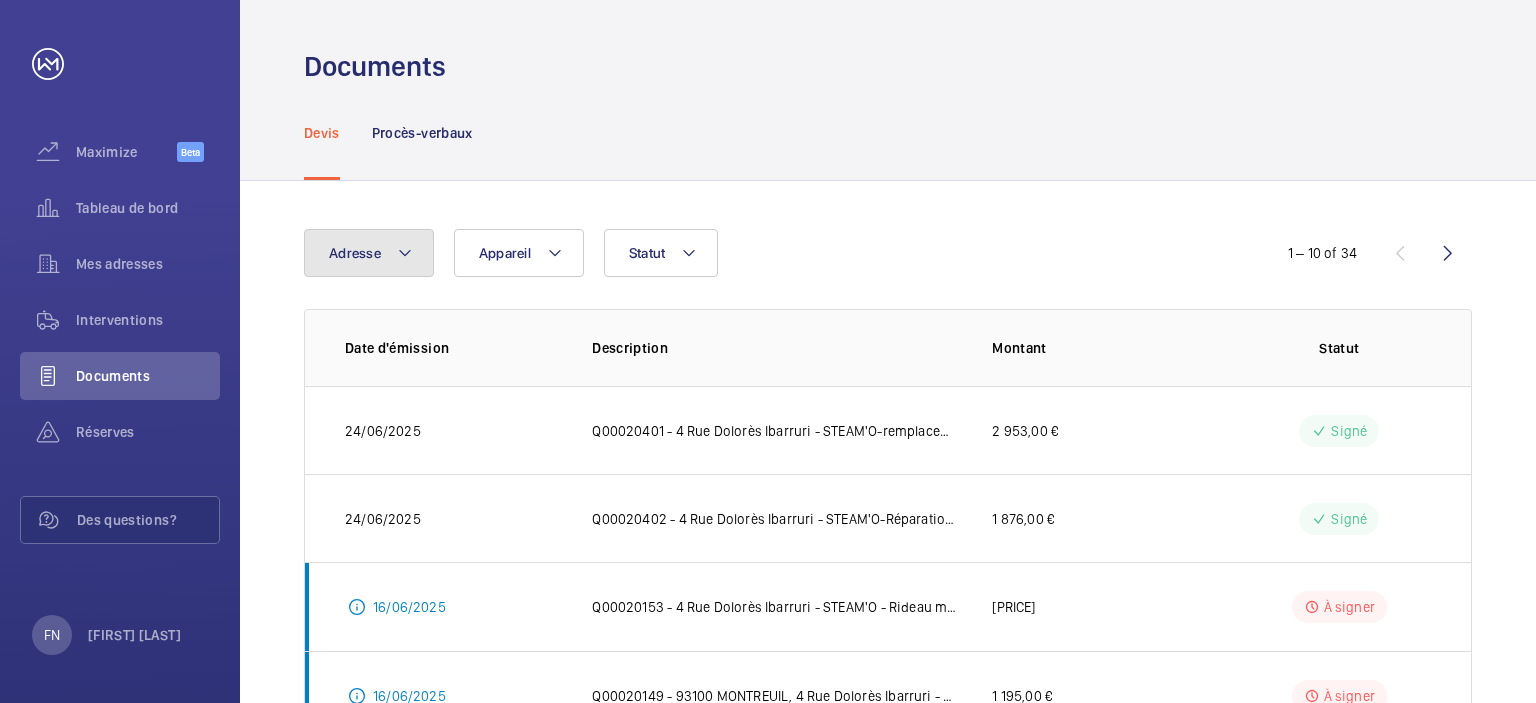 click on "Adresse" 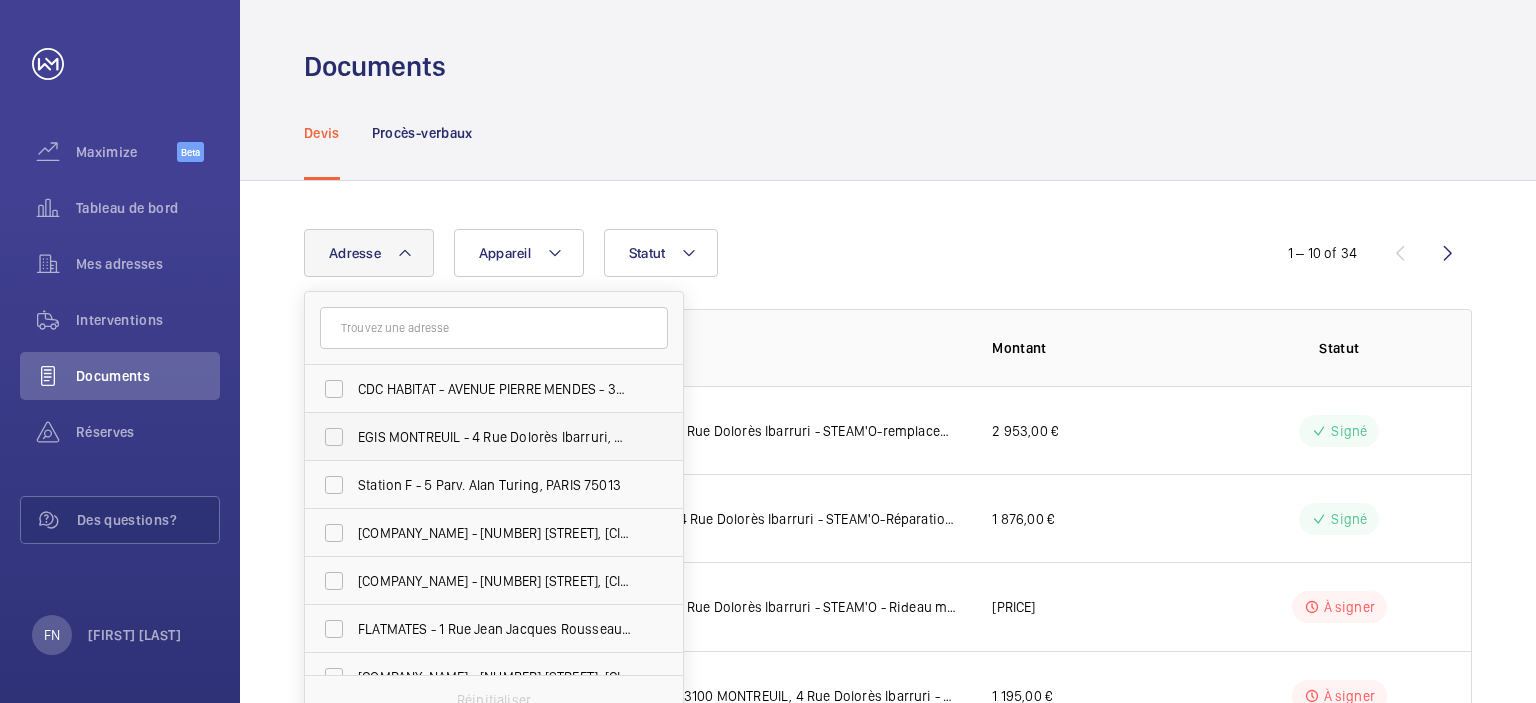 click on "EGIS MONTREUIL - 4 Rue Dolorès Ibarruri, MONTREUIL 93100" at bounding box center (495, 437) 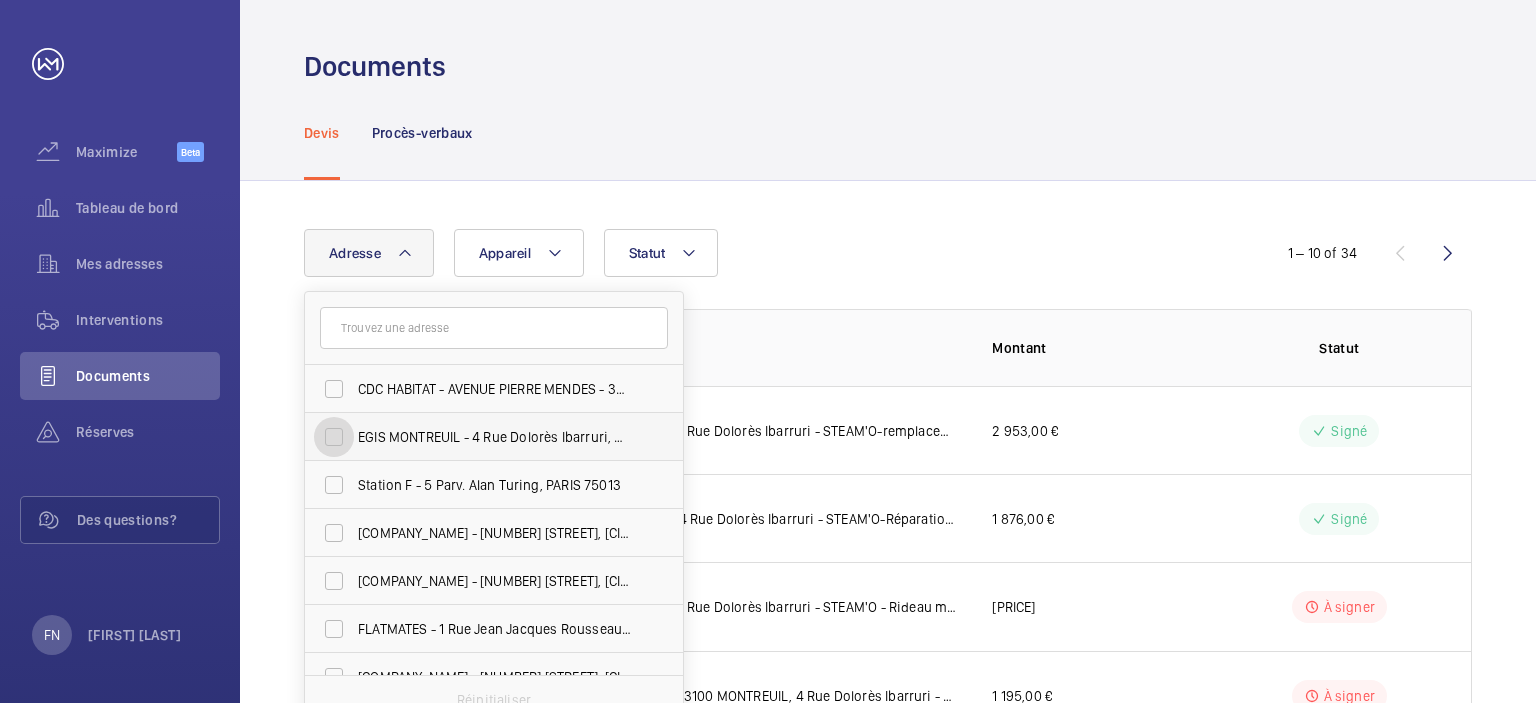 click on "EGIS MONTREUIL - 4 Rue Dolorès Ibarruri, MONTREUIL 93100" at bounding box center [334, 437] 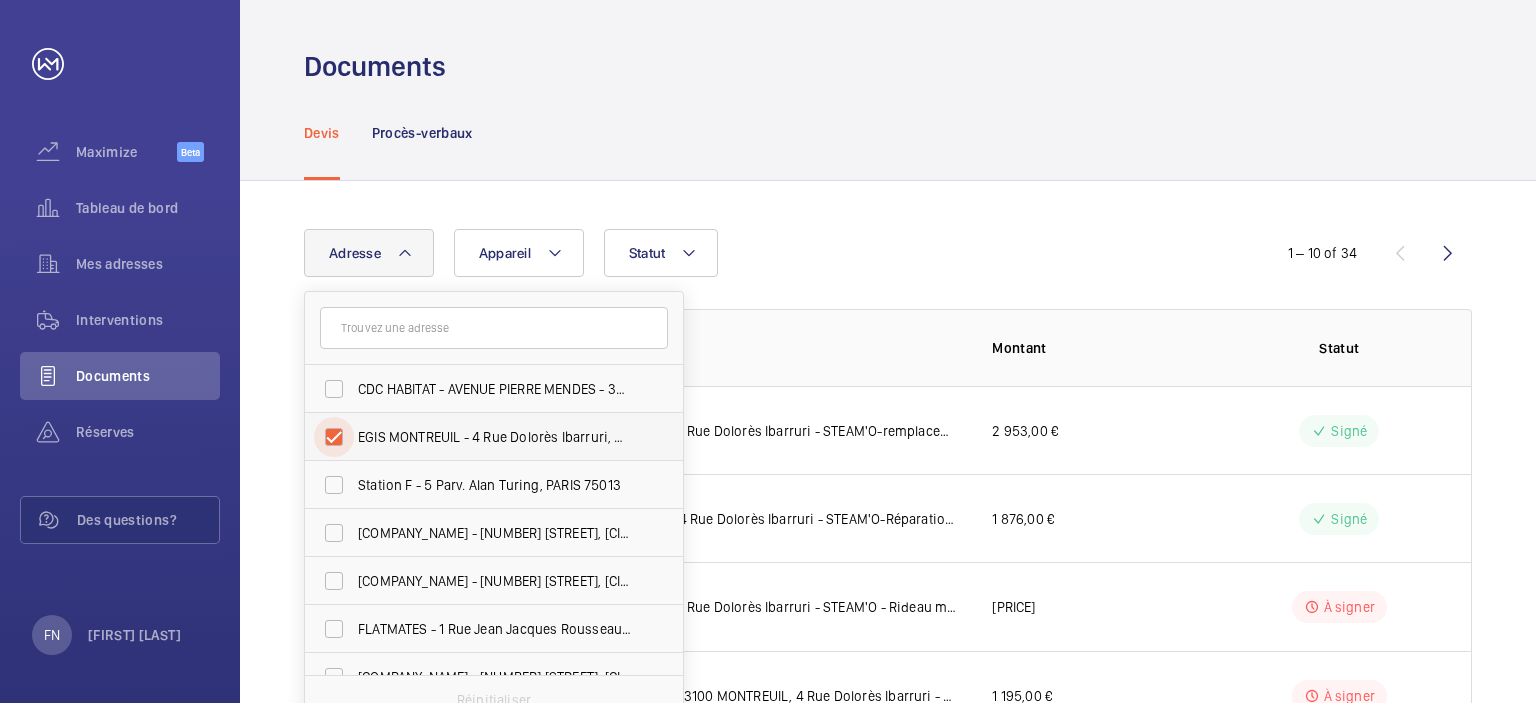 checkbox on "true" 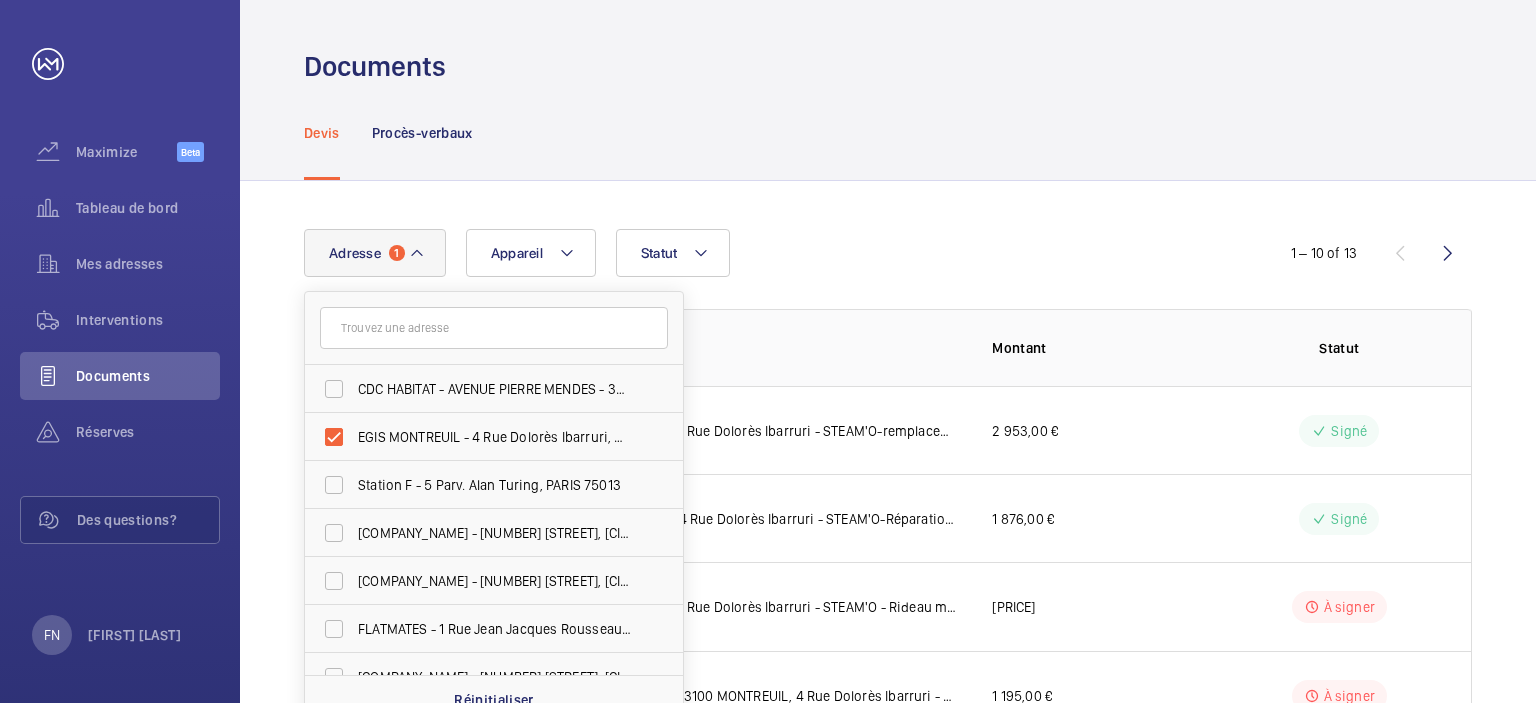 click on "Adresse 1 [COMPANY_NAME] - [STREET], [CITY] [POSTAL_CODE] [COMPANY_NAME] - [NUMBER] [STREET], [CITY] [POSTAL_CODE] [COMPANY_NAME] - [NUMBER] [STREET], [CITY] [POSTAL_CODE] [COMPANY_NAME] - [NUMBER] [STREET], [CITY] [POSTAL_CODE] [COMPANY_NAME] - [NUMBER] [STREET], [CITY] [POSTAL_CODE] [COMPANY_NAME] - [NUMBER] [STREET], [CITY] [POSTAL_CODE]  Réinitialiser   Appareil Statut" 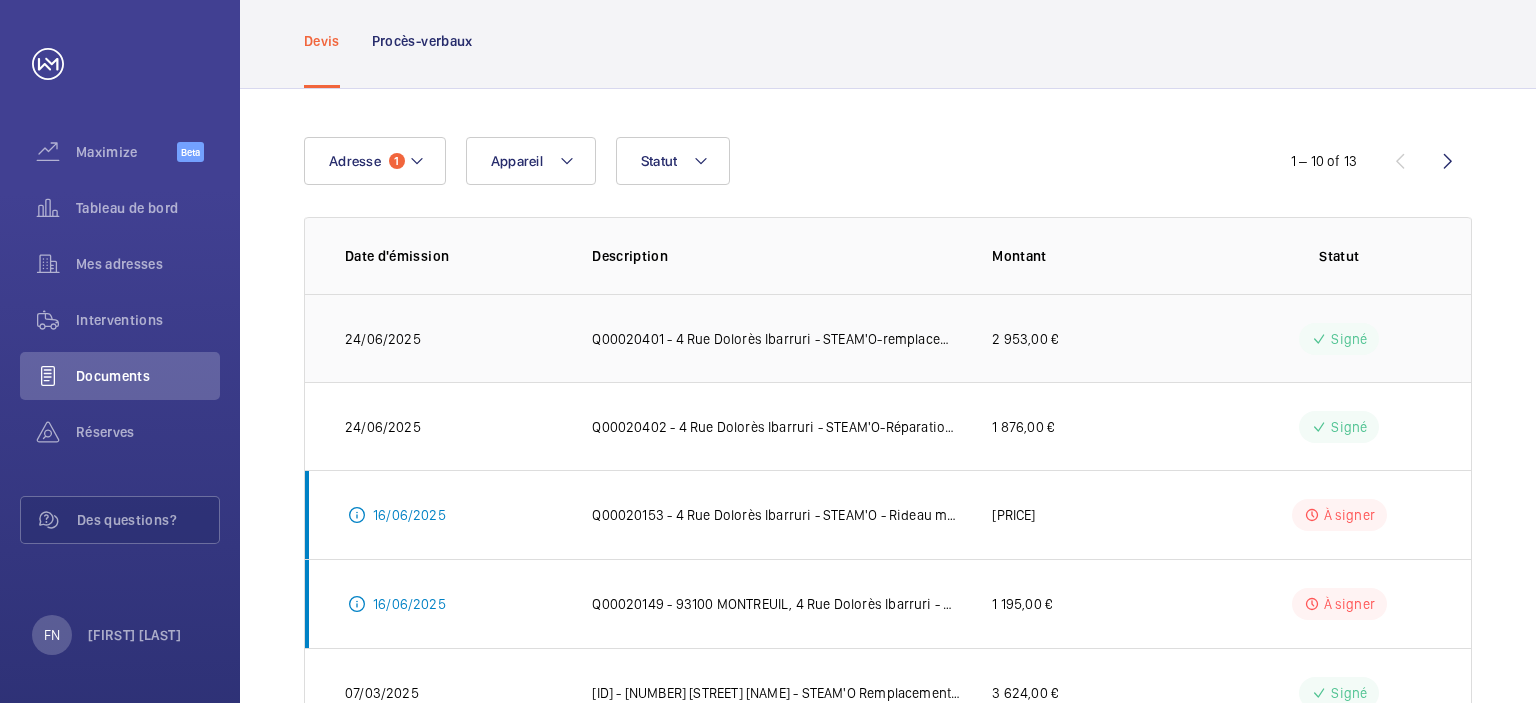 scroll, scrollTop: 400, scrollLeft: 0, axis: vertical 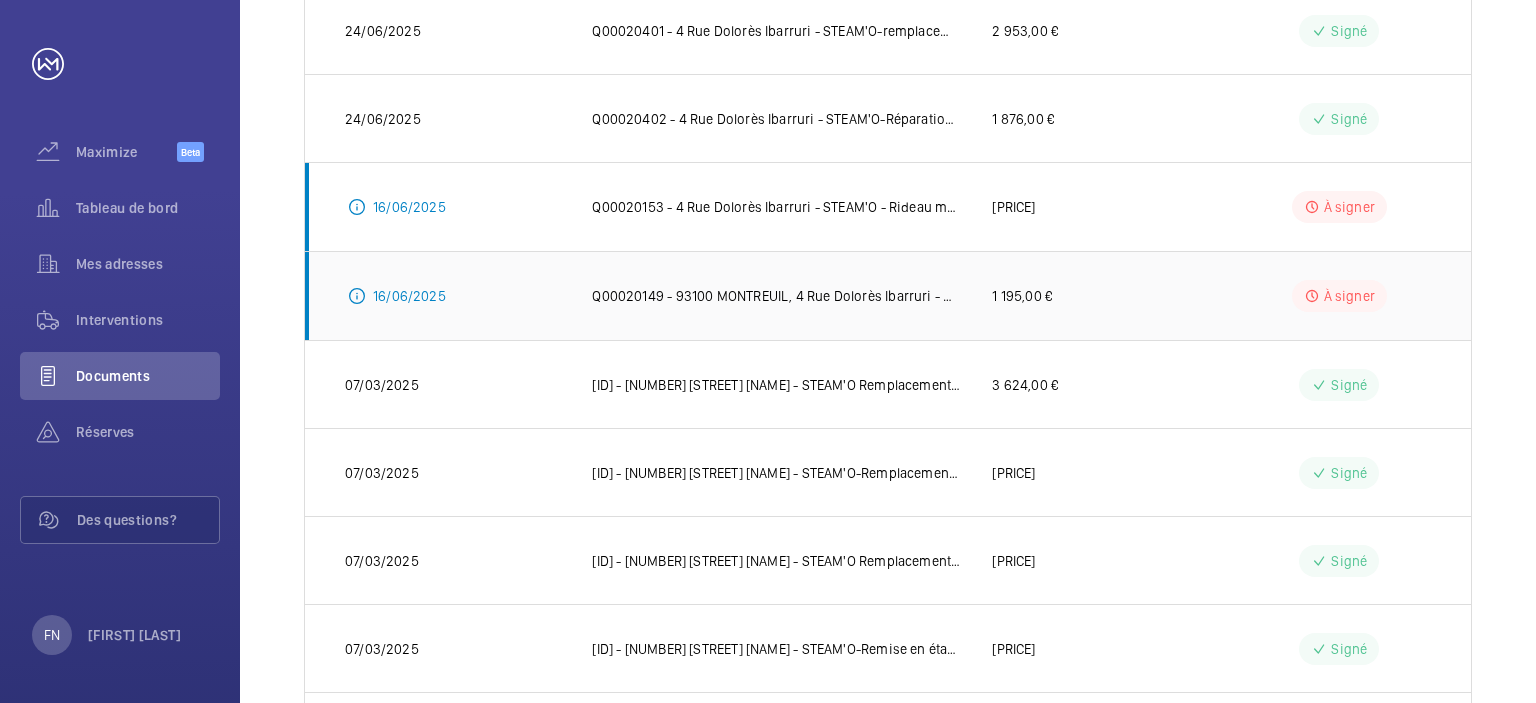 click on "Q00020149 - 93100 MONTREUIL, 4 Rue Dolorès Ibarruri - STEAM'O - Rideau souple Rapide  23041473" 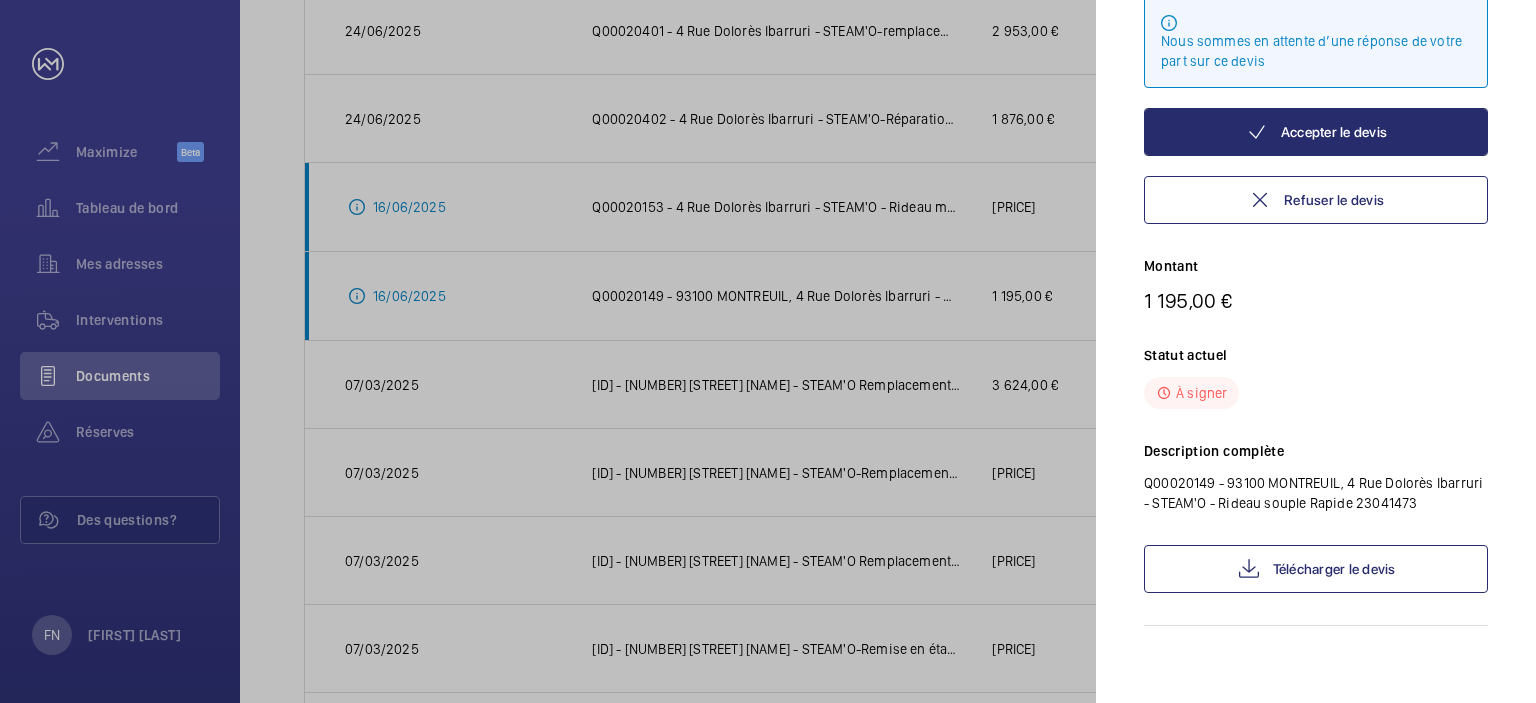 scroll, scrollTop: 182, scrollLeft: 0, axis: vertical 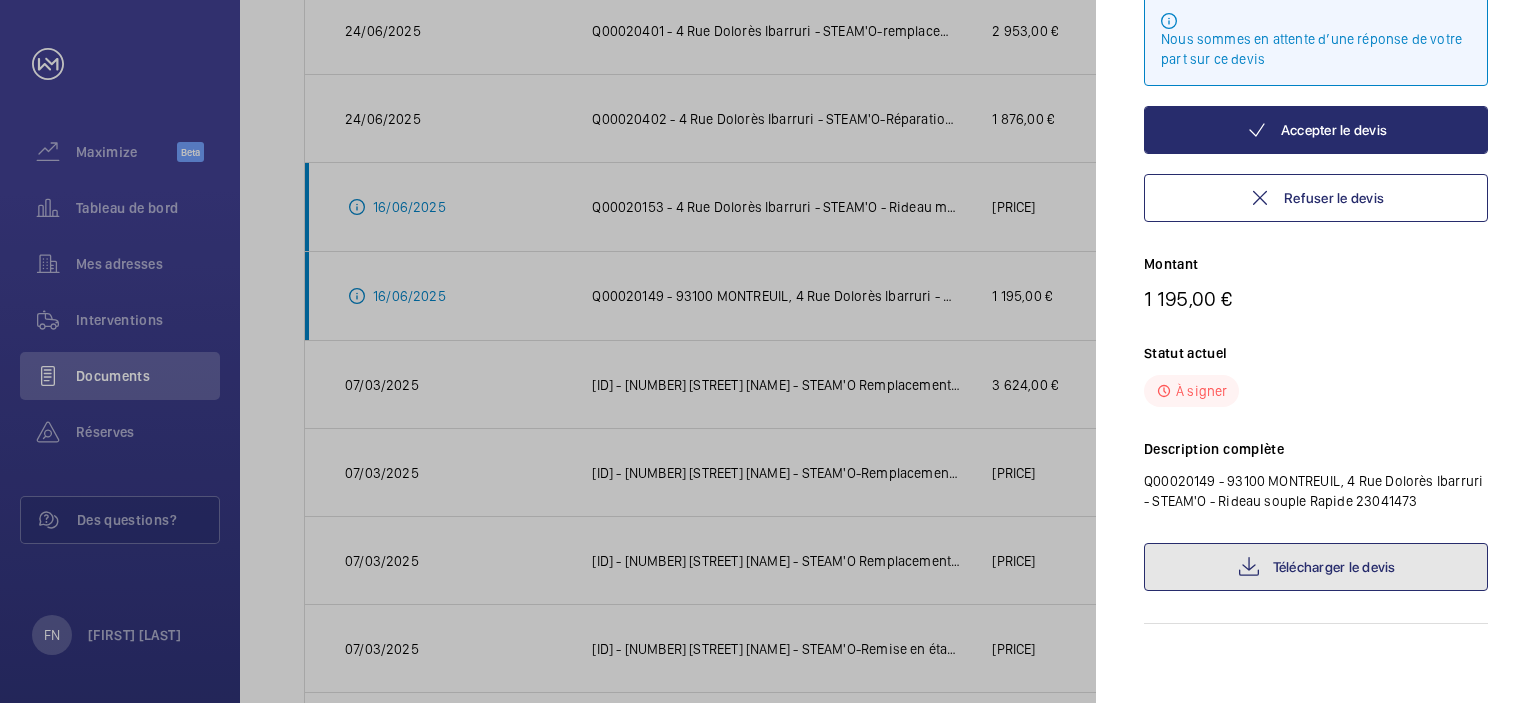 click on "Télécharger le devis" 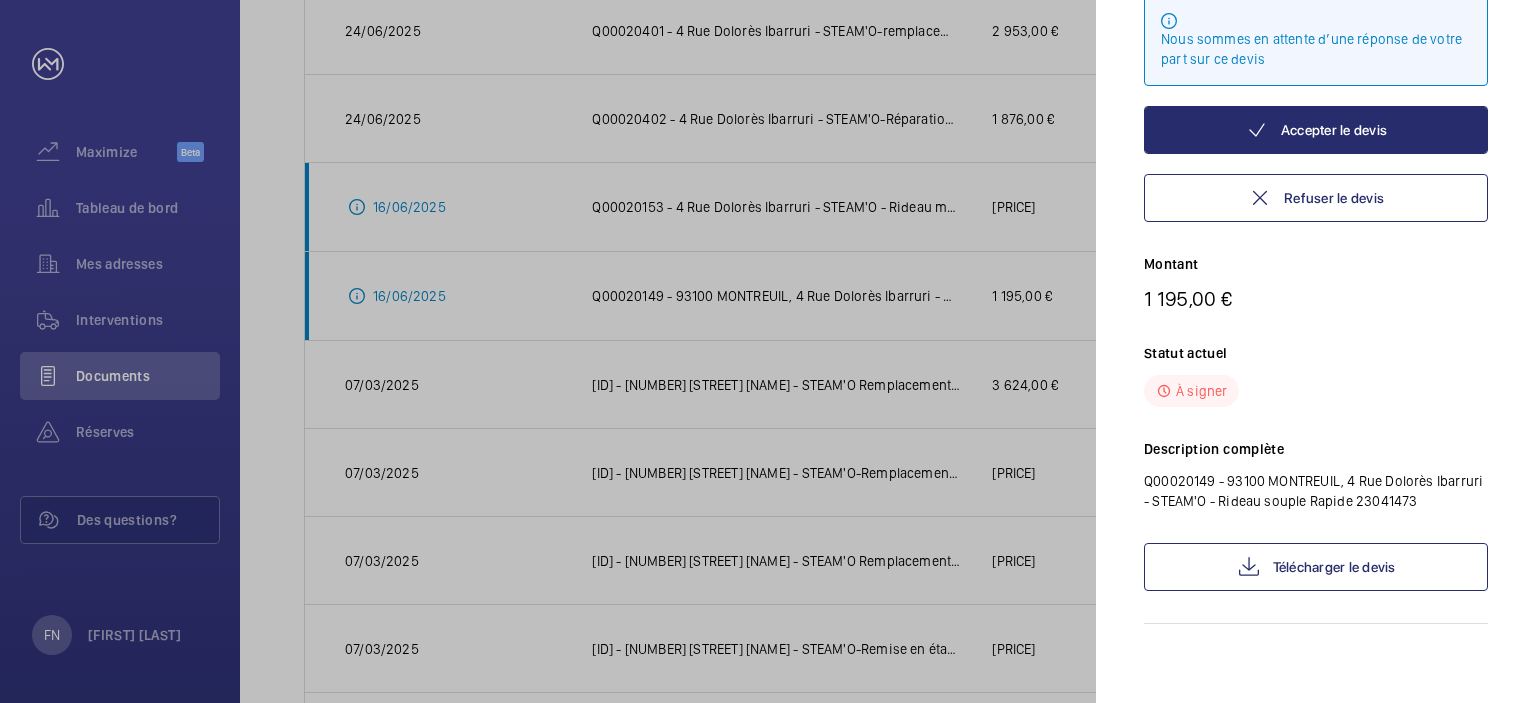 click 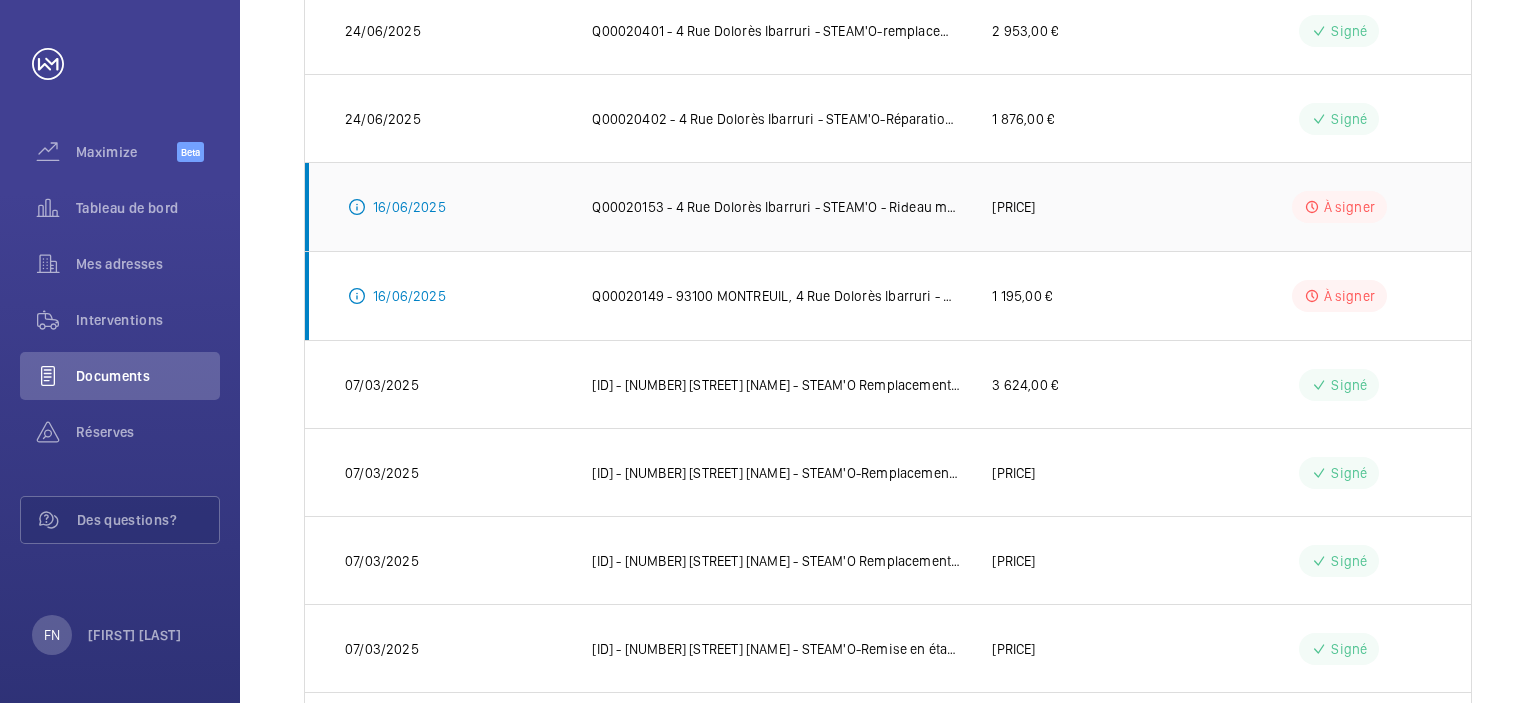 click on "16/06/2025" 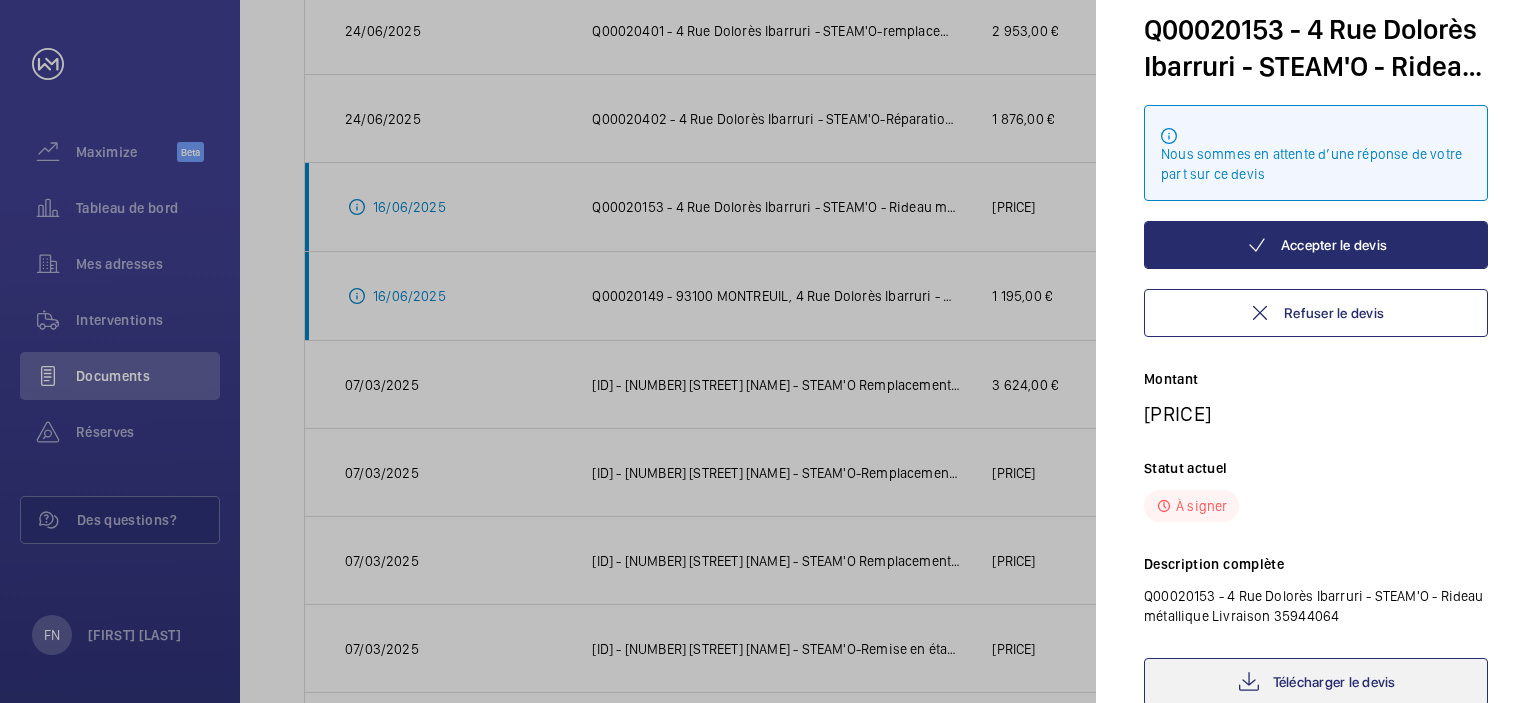 scroll, scrollTop: 182, scrollLeft: 0, axis: vertical 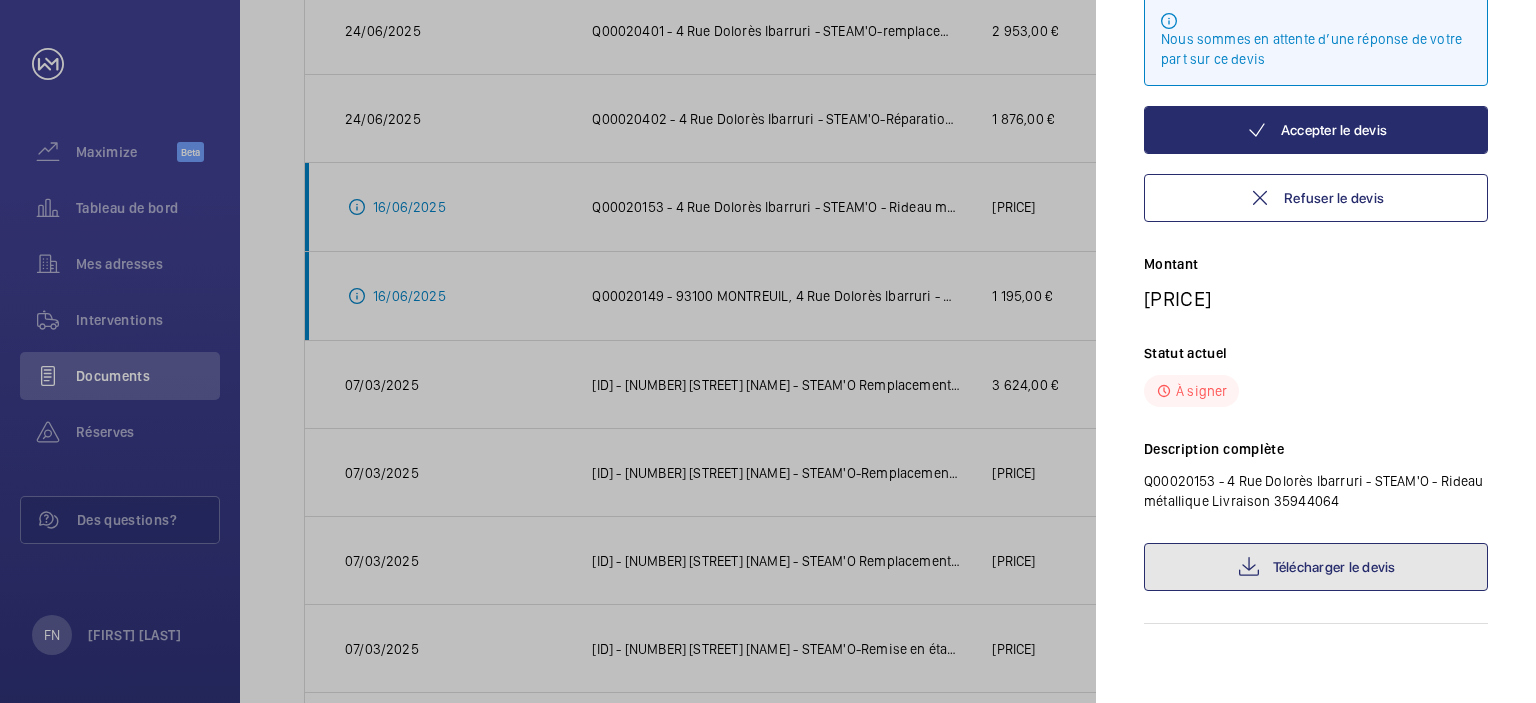 click on "Télécharger le devis" 